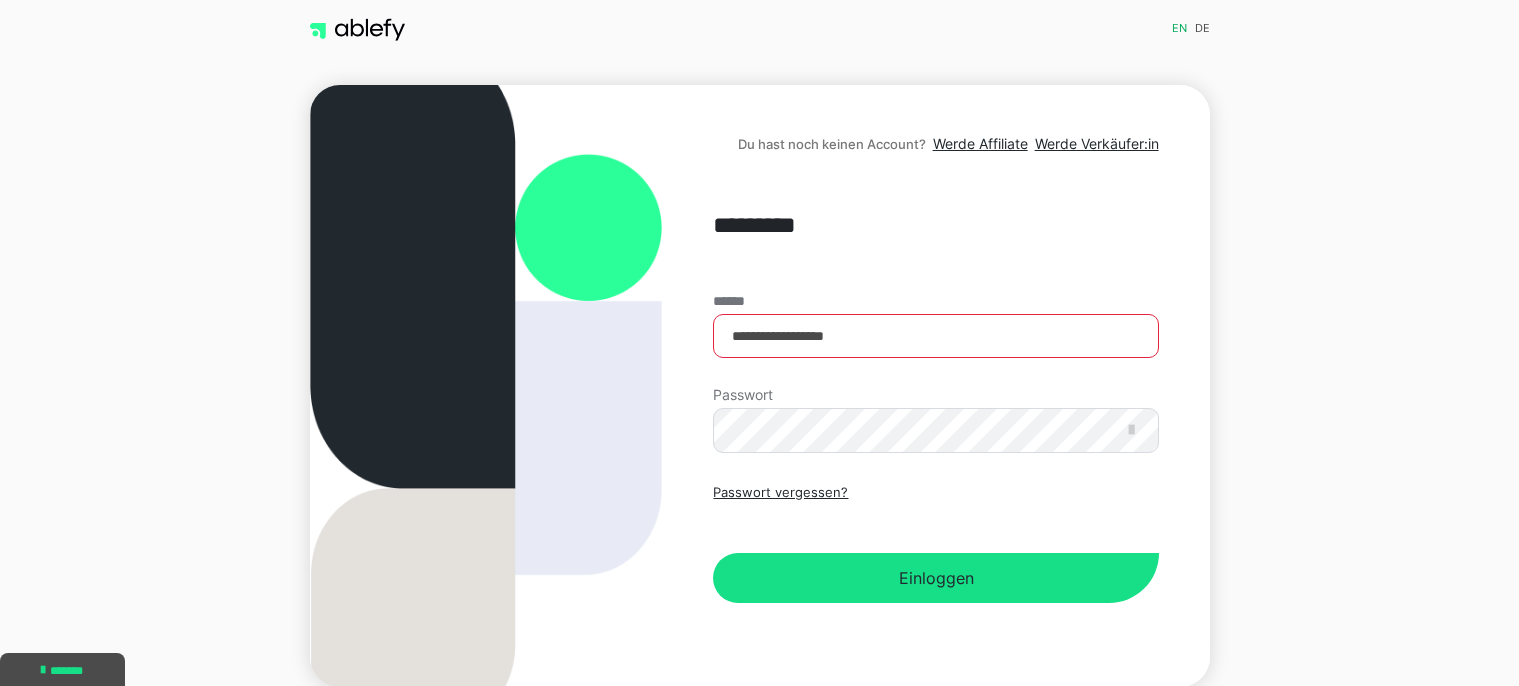 scroll, scrollTop: 0, scrollLeft: 0, axis: both 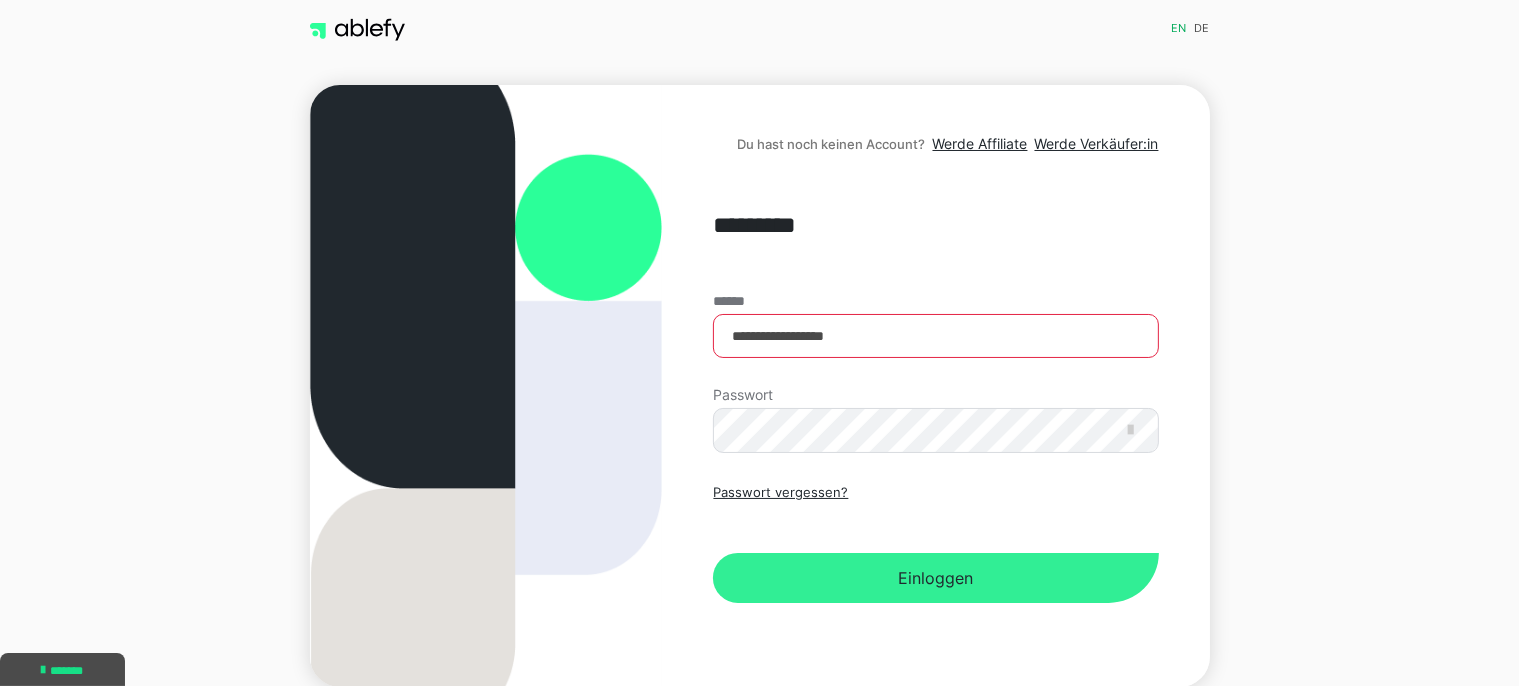 click on "Einloggen" at bounding box center [935, 578] 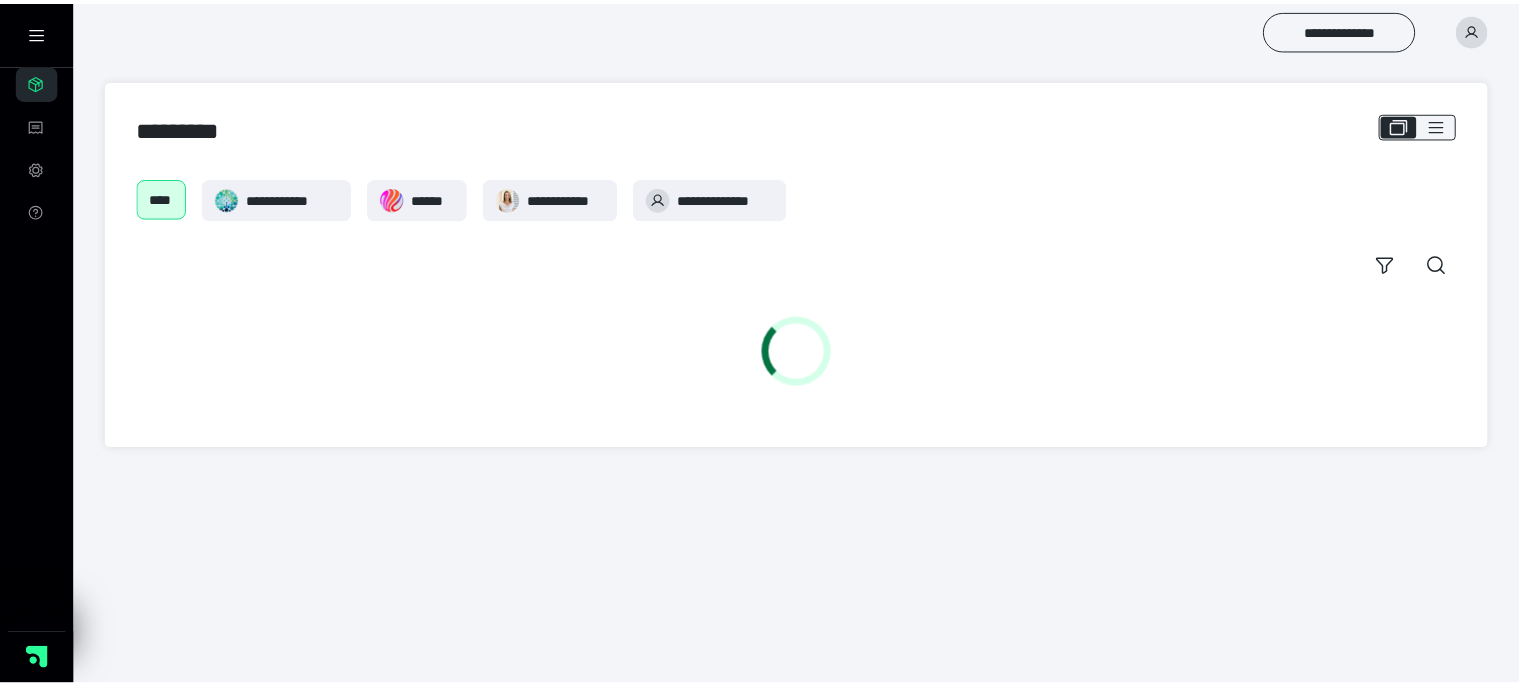 scroll, scrollTop: 0, scrollLeft: 0, axis: both 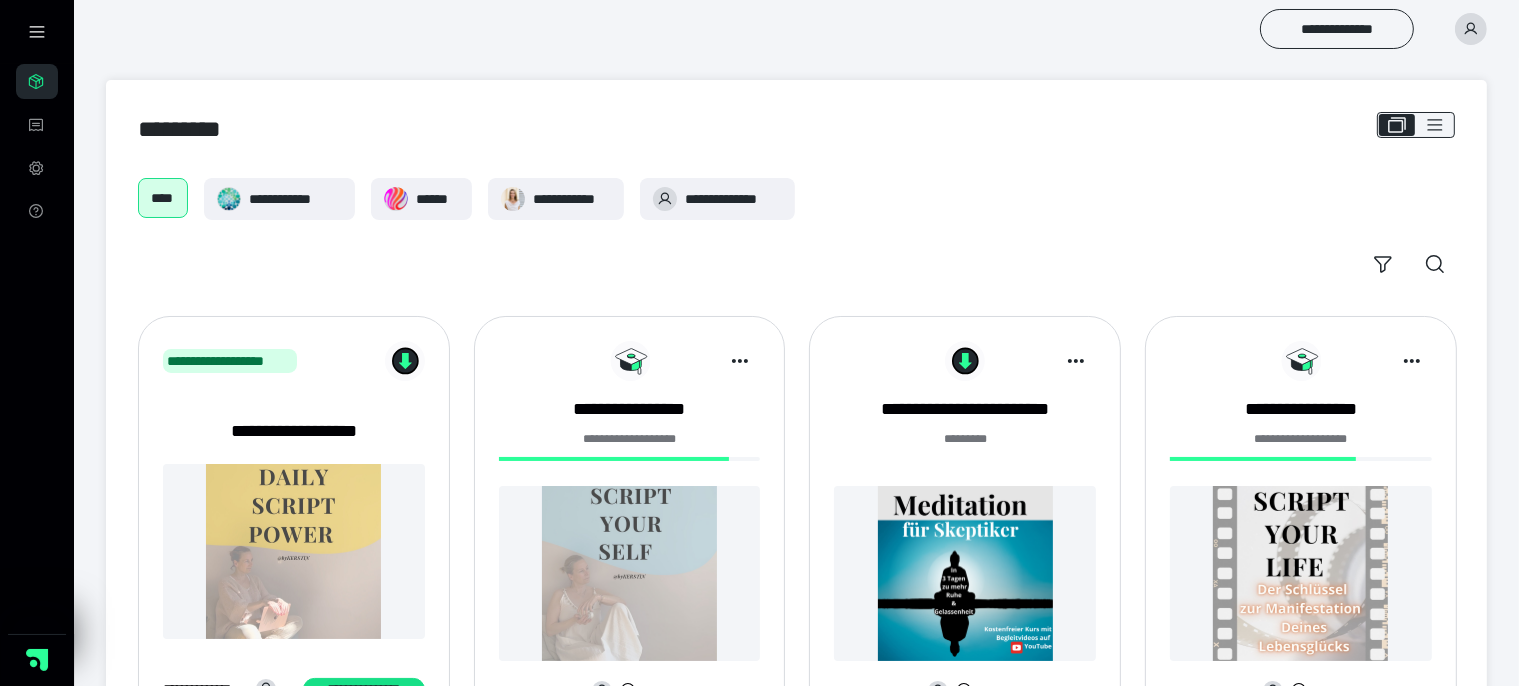 click on "**********" at bounding box center [796, 29] 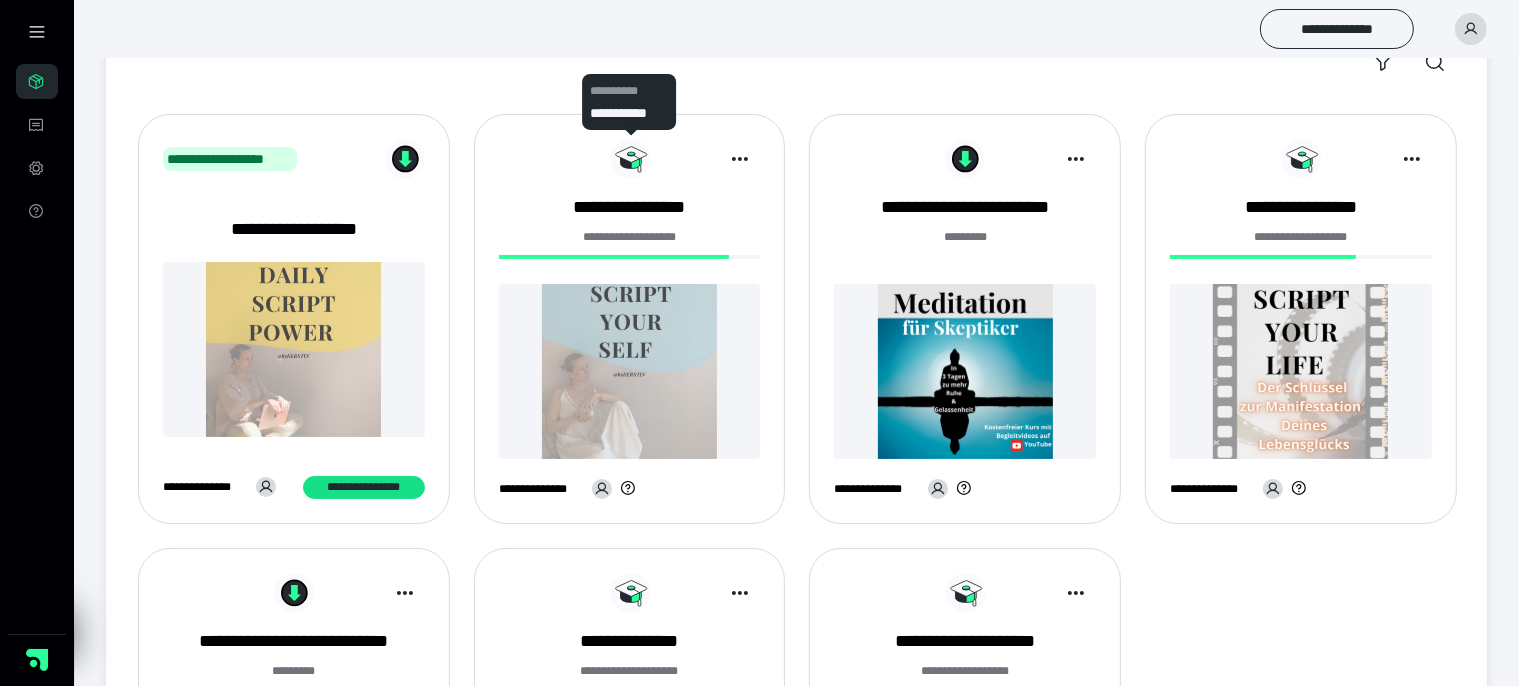 scroll, scrollTop: 211, scrollLeft: 0, axis: vertical 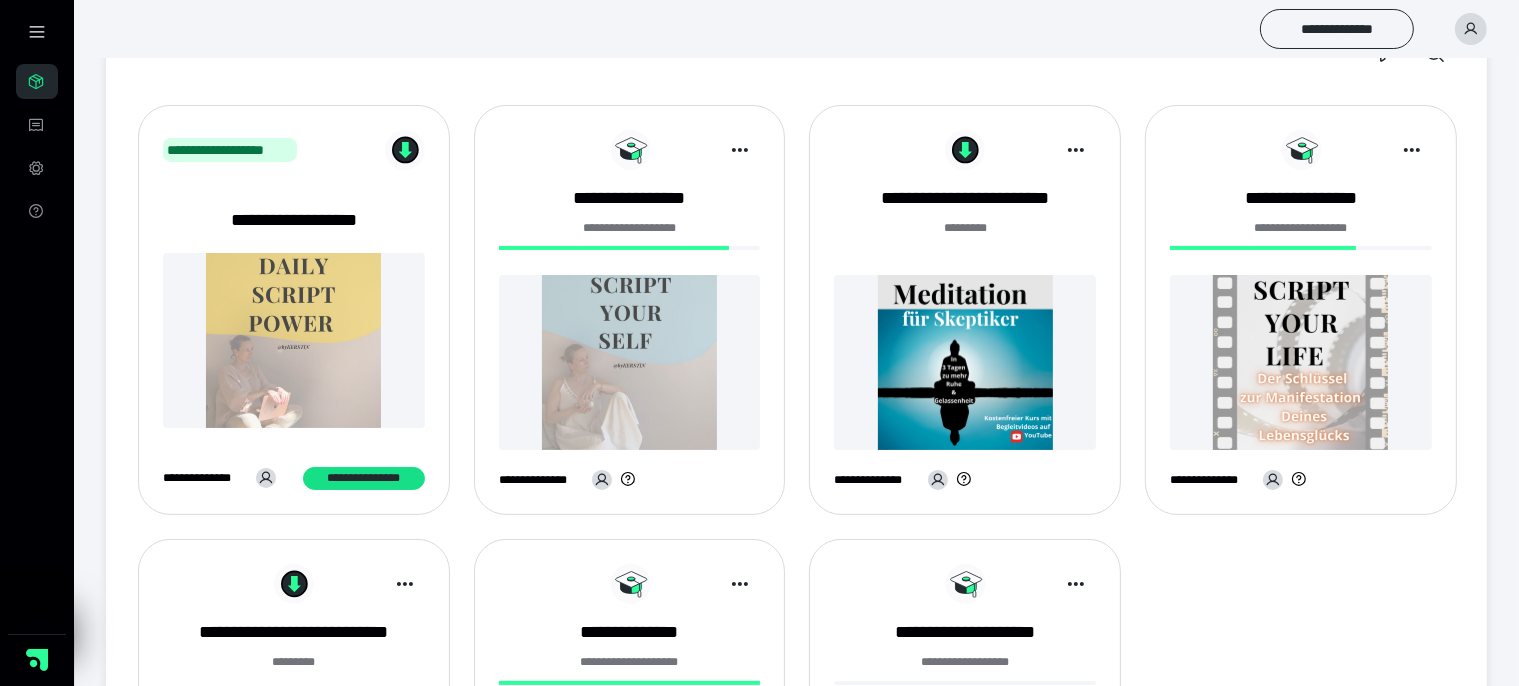 click at bounding box center (630, 362) 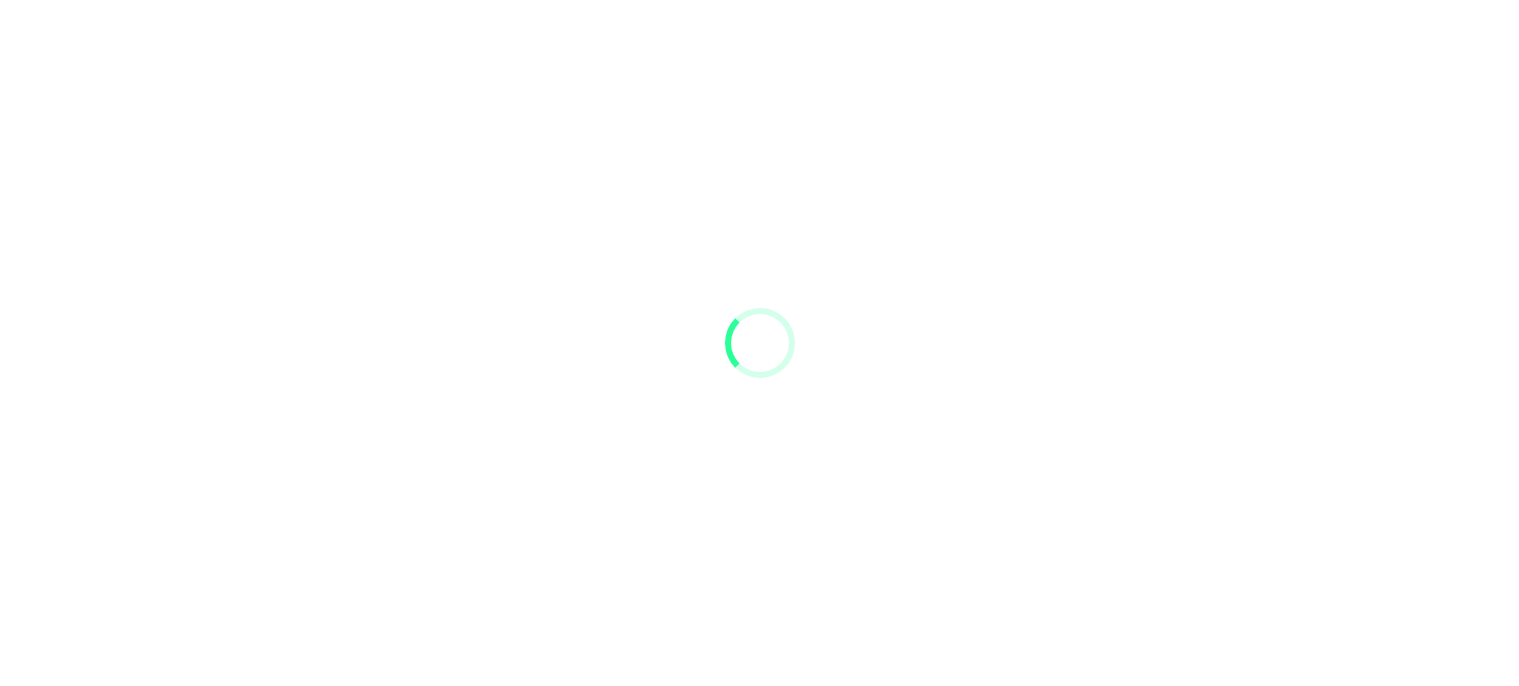 scroll, scrollTop: 0, scrollLeft: 0, axis: both 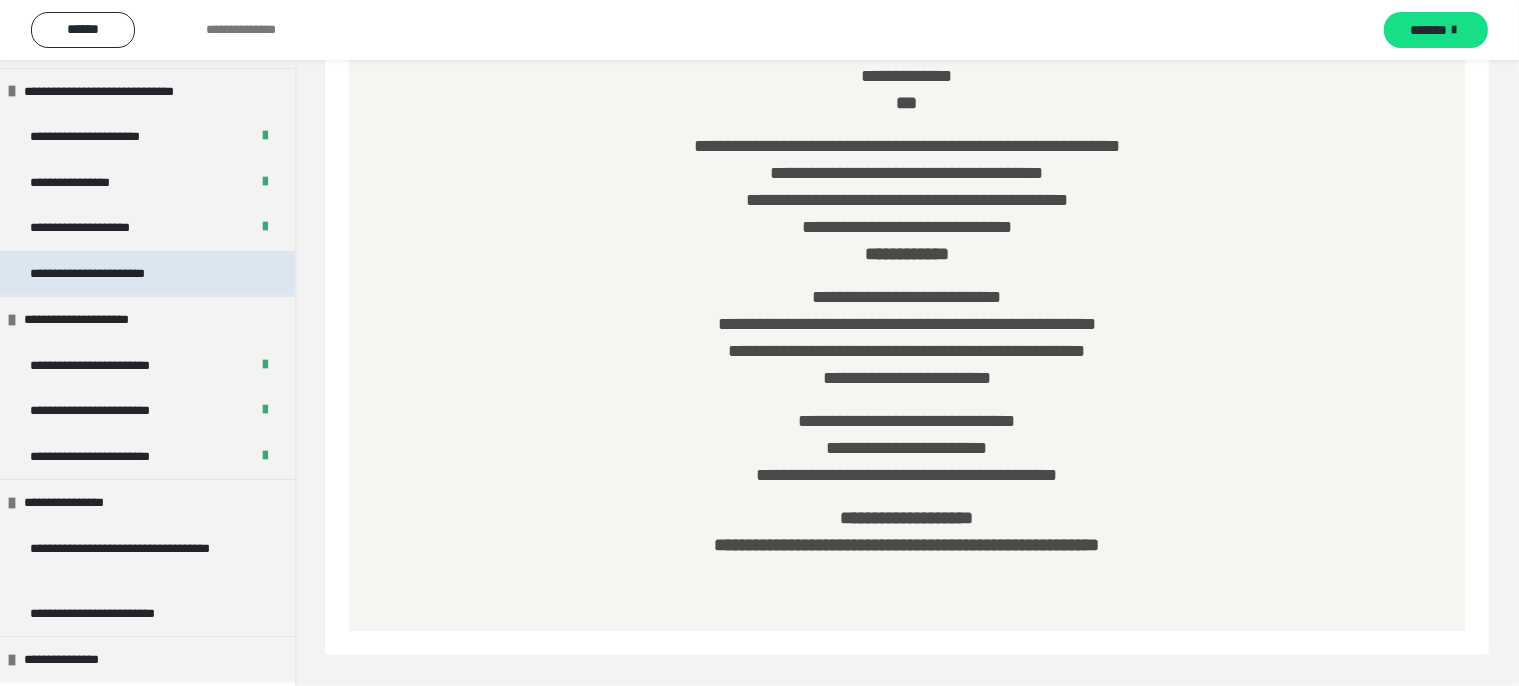 click on "**********" at bounding box center [102, 274] 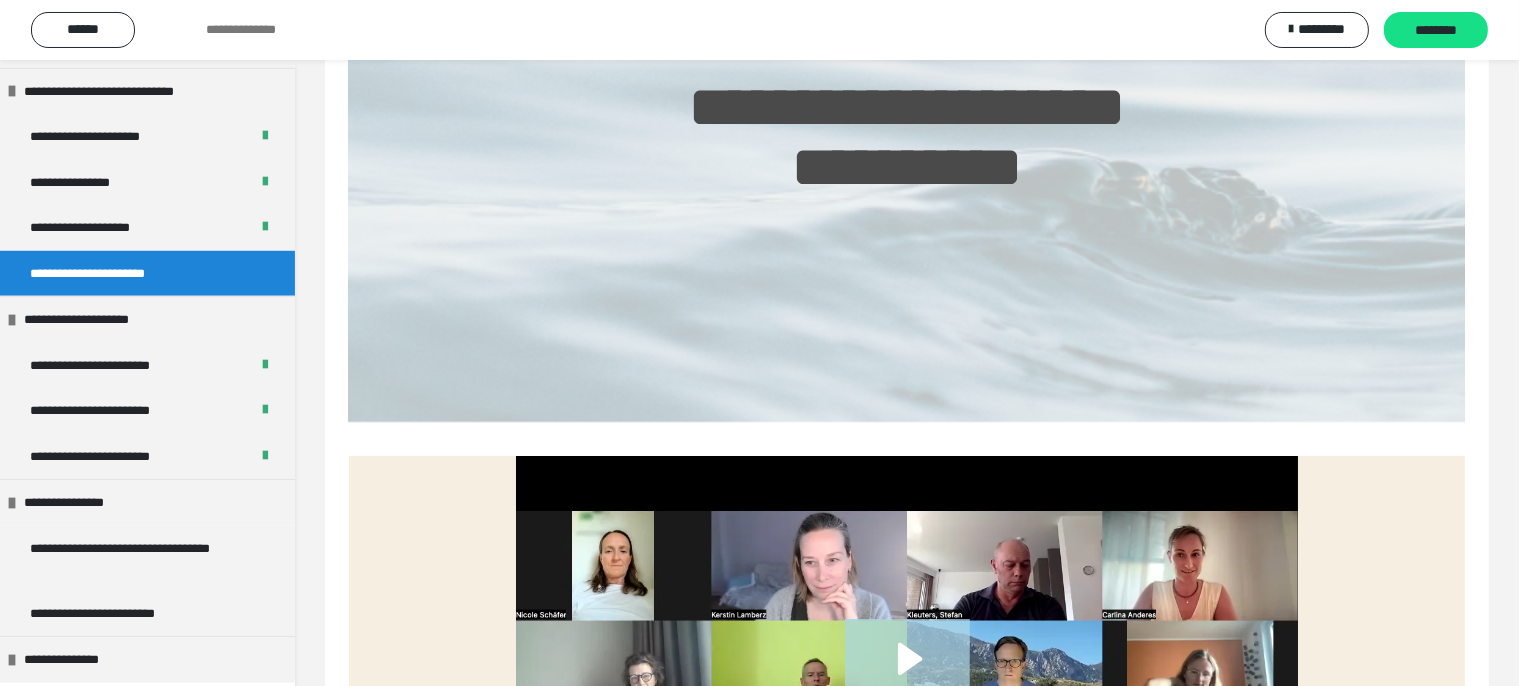 scroll, scrollTop: 579, scrollLeft: 0, axis: vertical 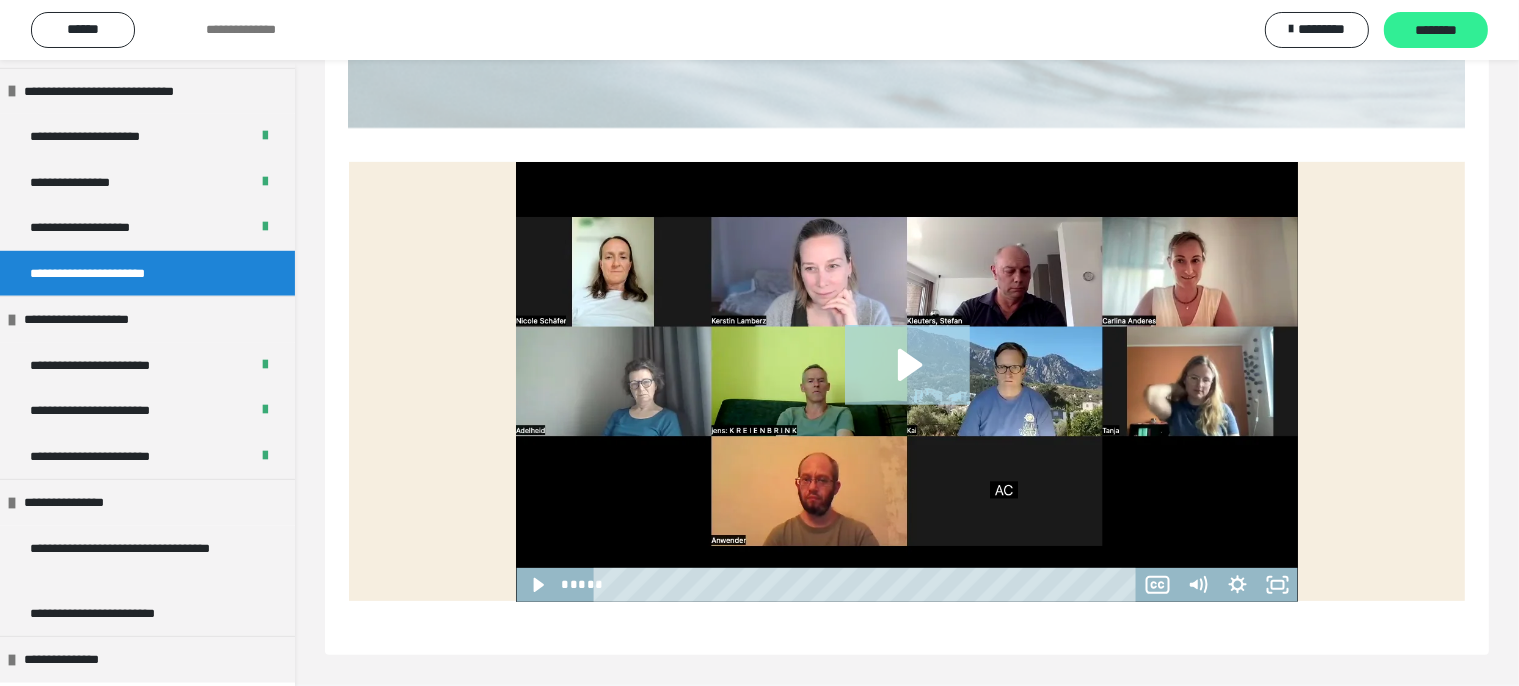 click on "********" at bounding box center (1436, 31) 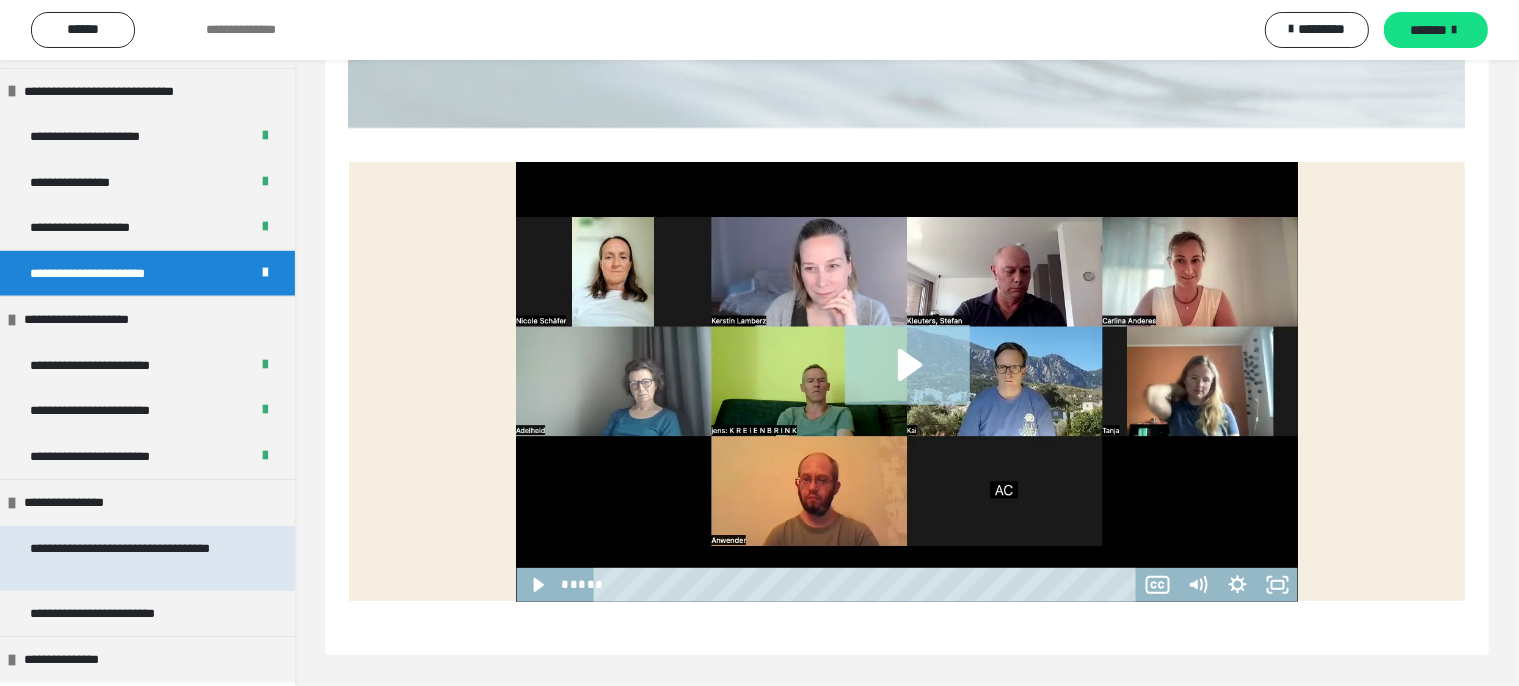 click on "**********" at bounding box center [131, 558] 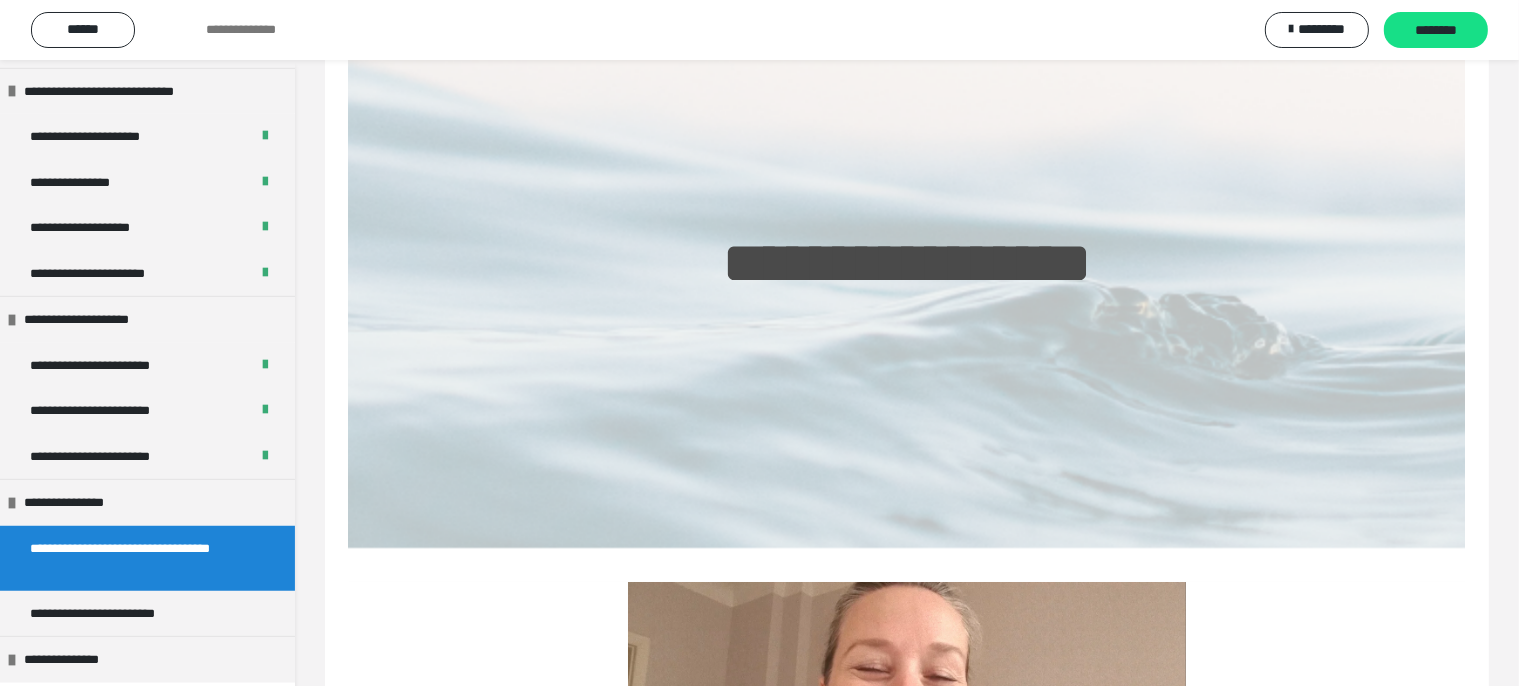 scroll, scrollTop: 453, scrollLeft: 0, axis: vertical 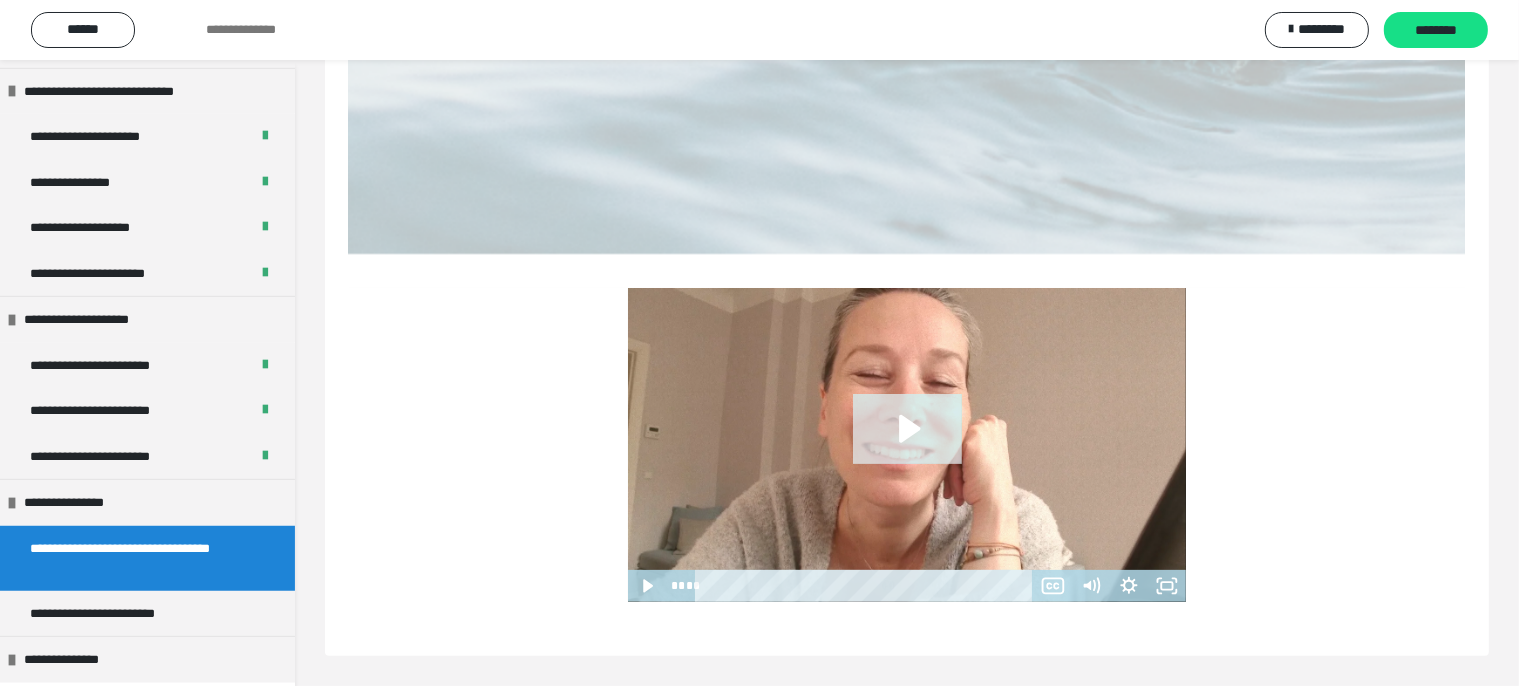 click 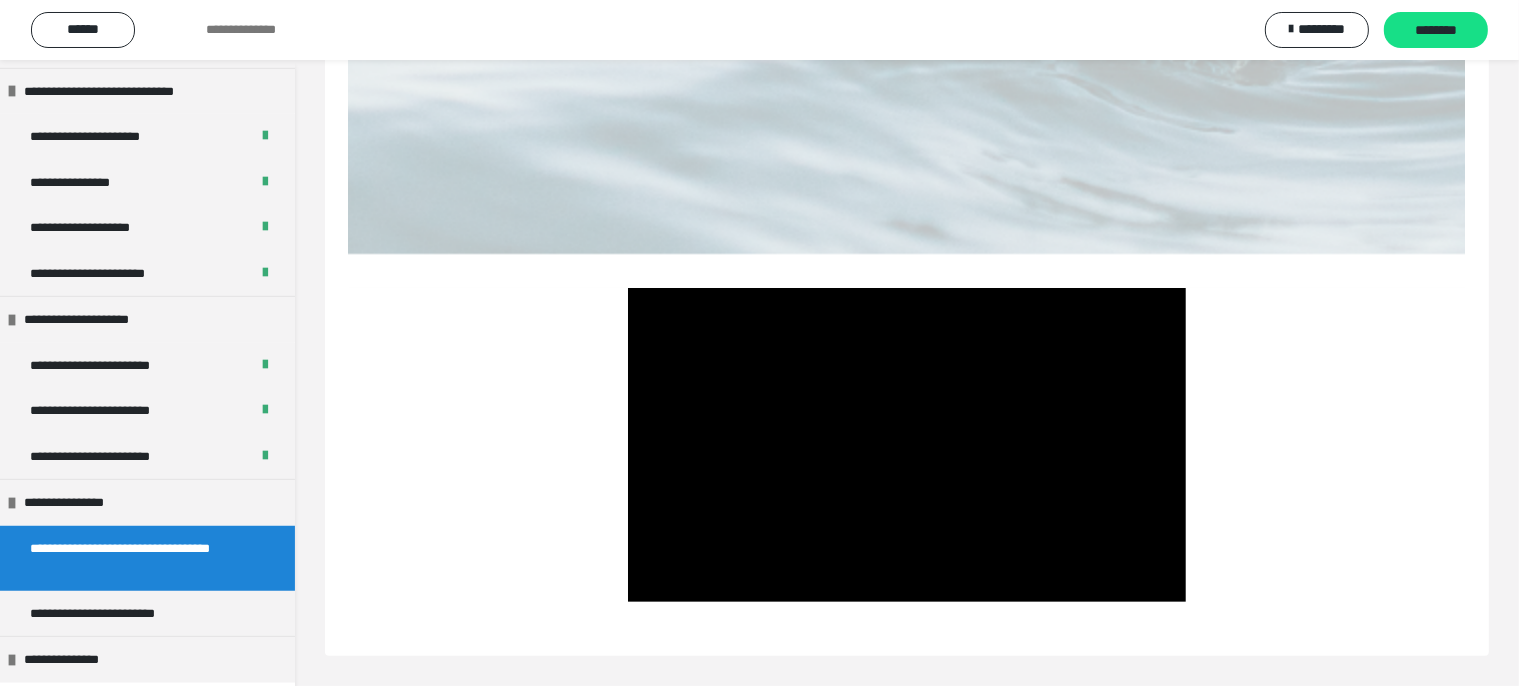 click at bounding box center [907, 445] 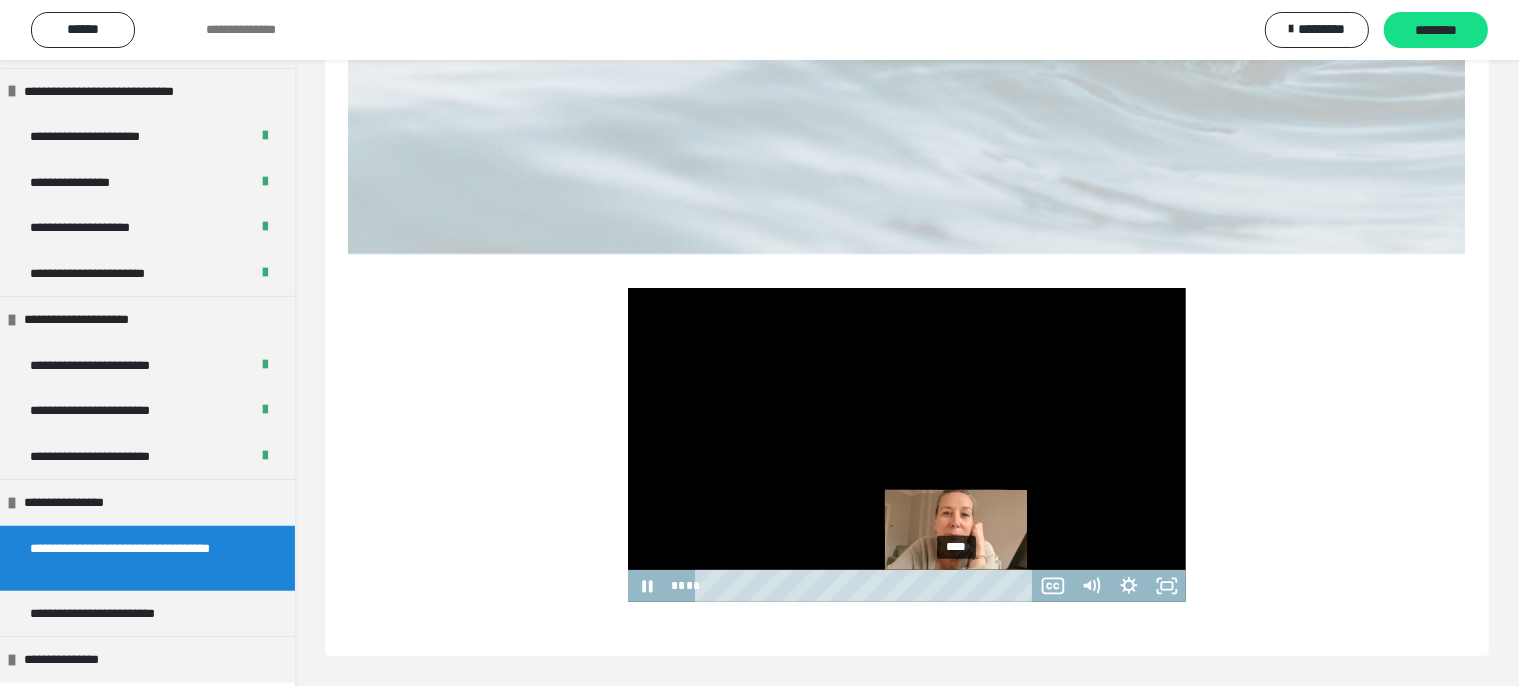 click on "****" at bounding box center [867, 586] 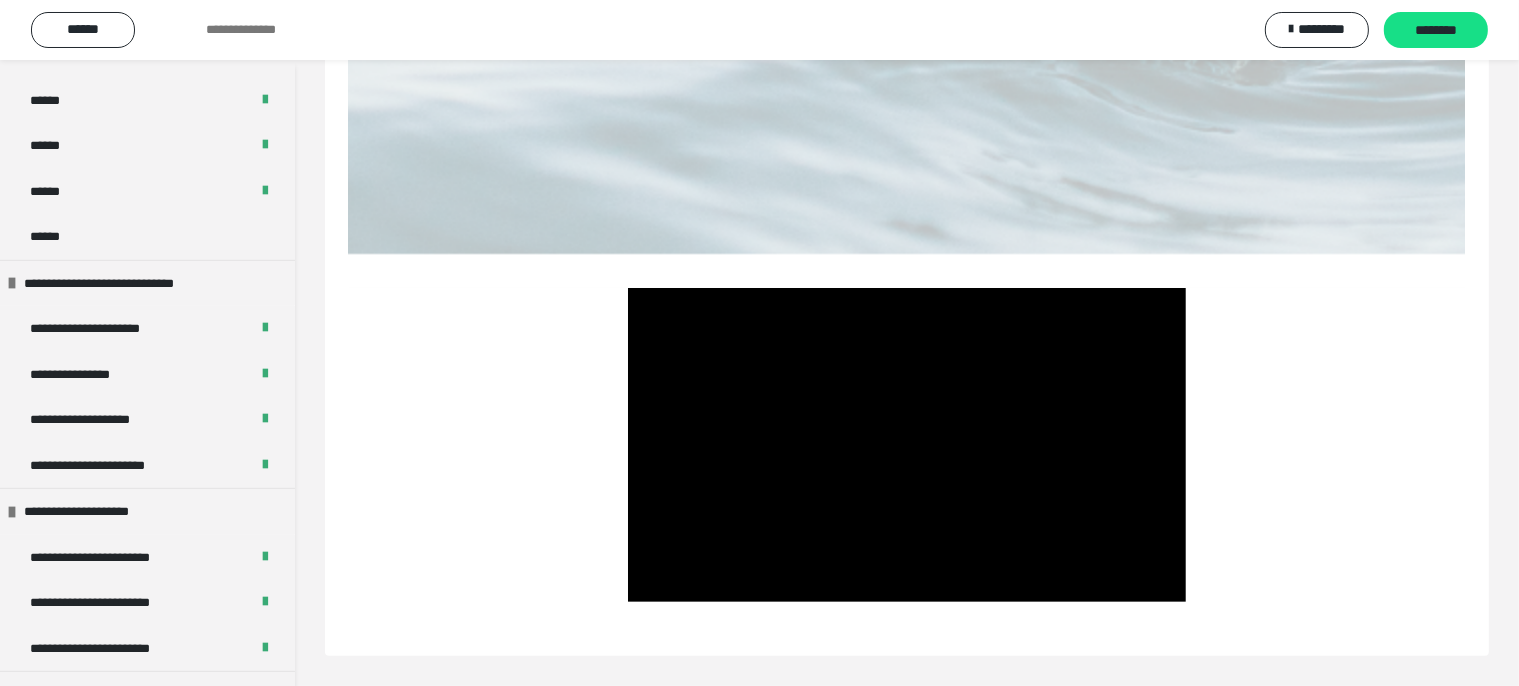 scroll, scrollTop: 1453, scrollLeft: 0, axis: vertical 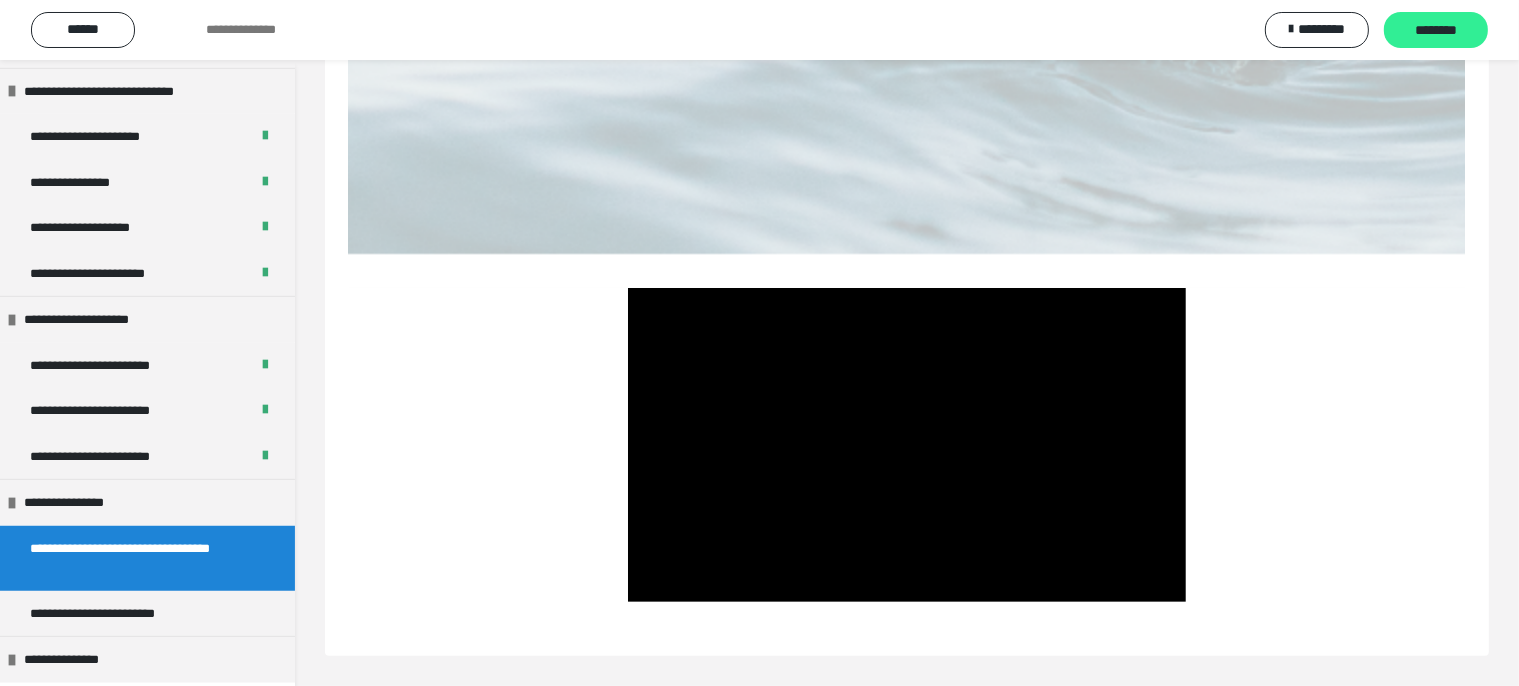 click on "********" at bounding box center (1436, 31) 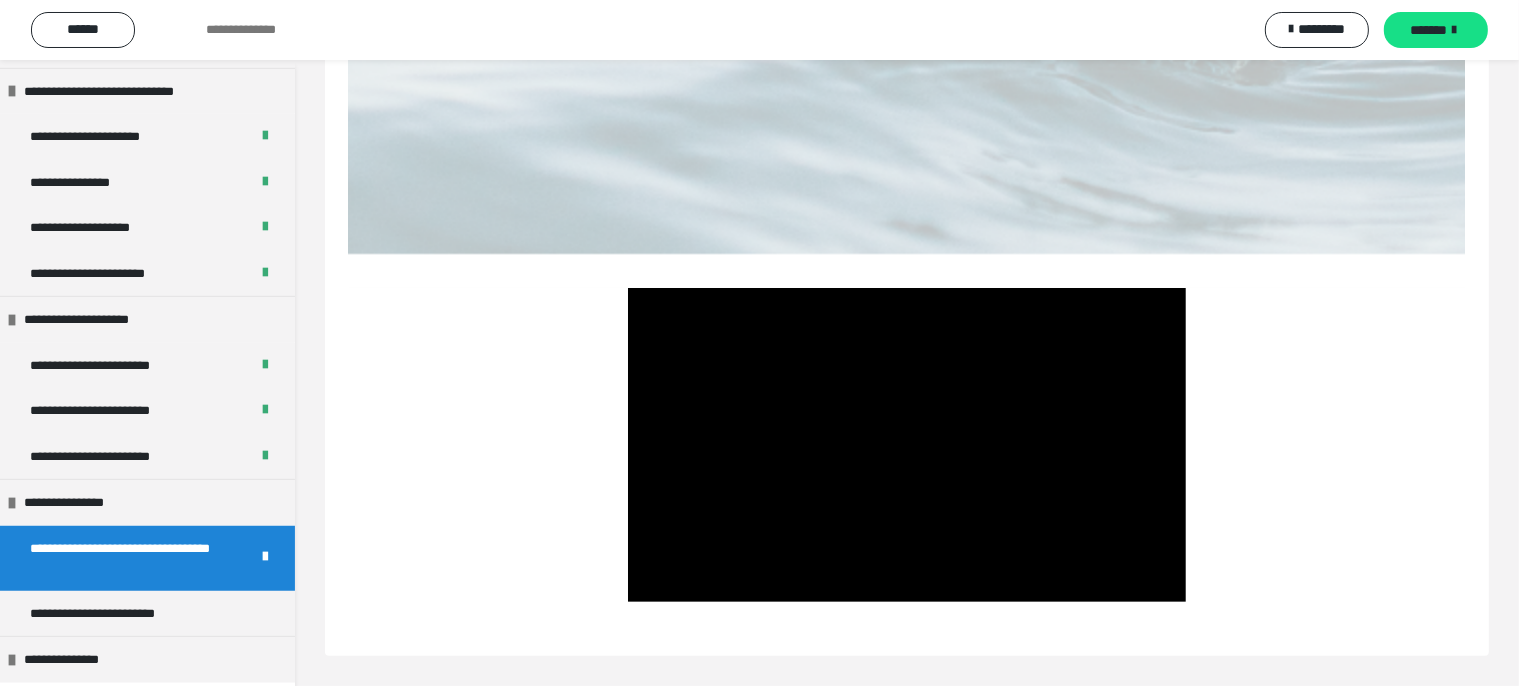 click at bounding box center [907, 445] 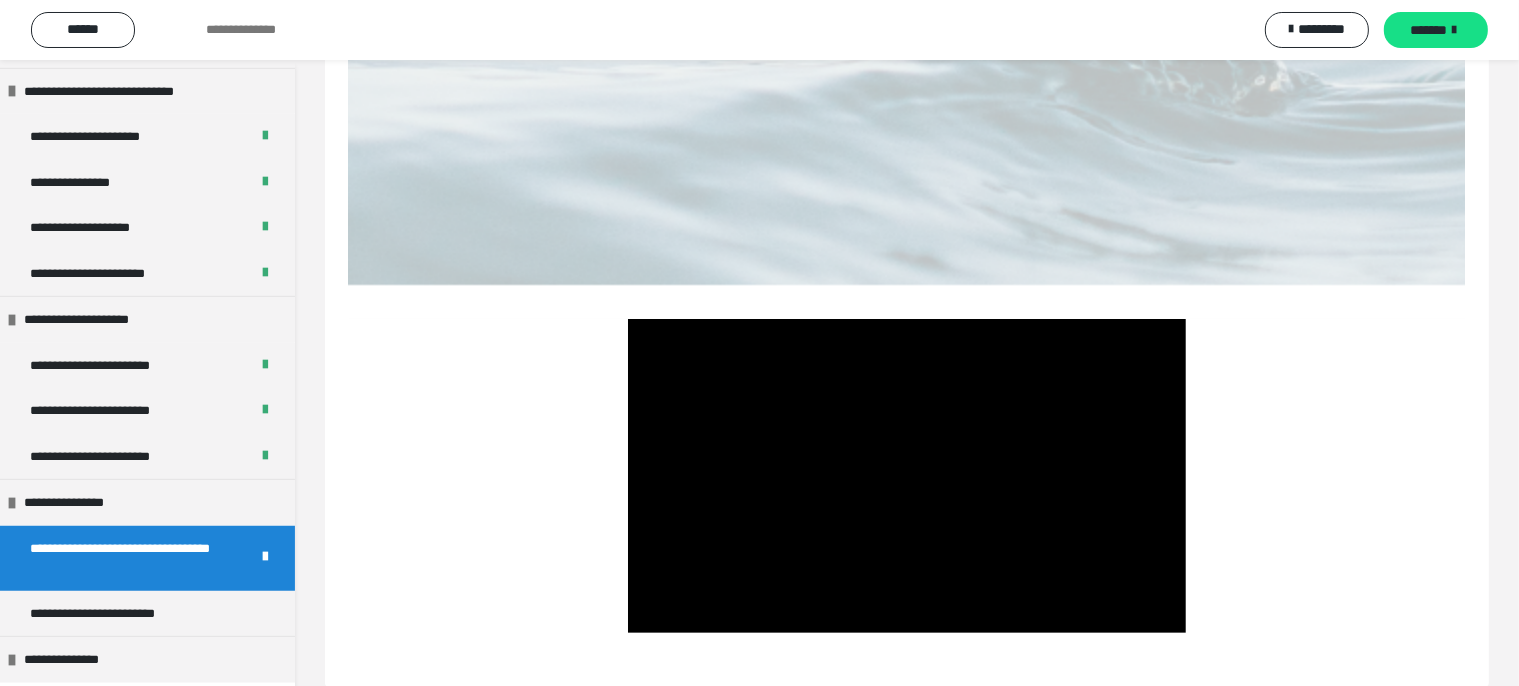scroll, scrollTop: 453, scrollLeft: 0, axis: vertical 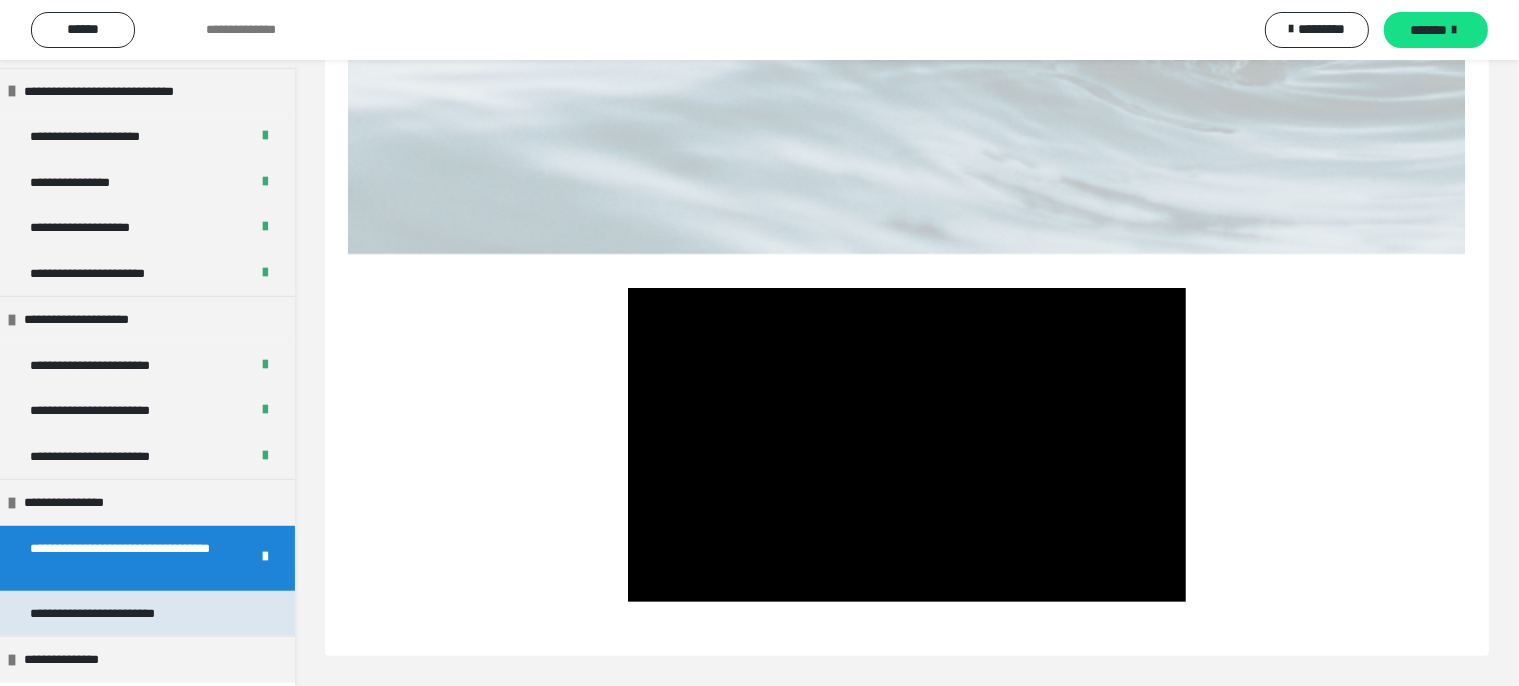 click on "**********" at bounding box center (109, 614) 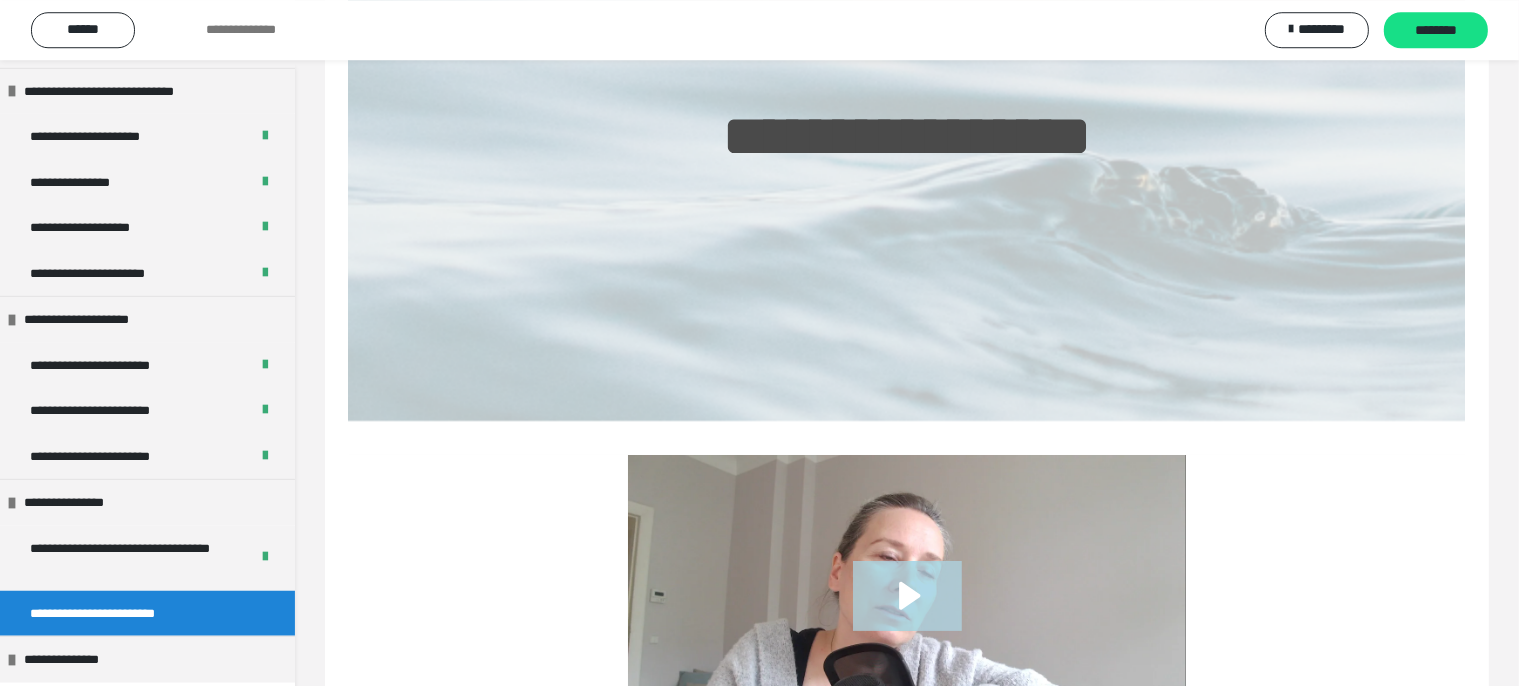 scroll, scrollTop: 370, scrollLeft: 0, axis: vertical 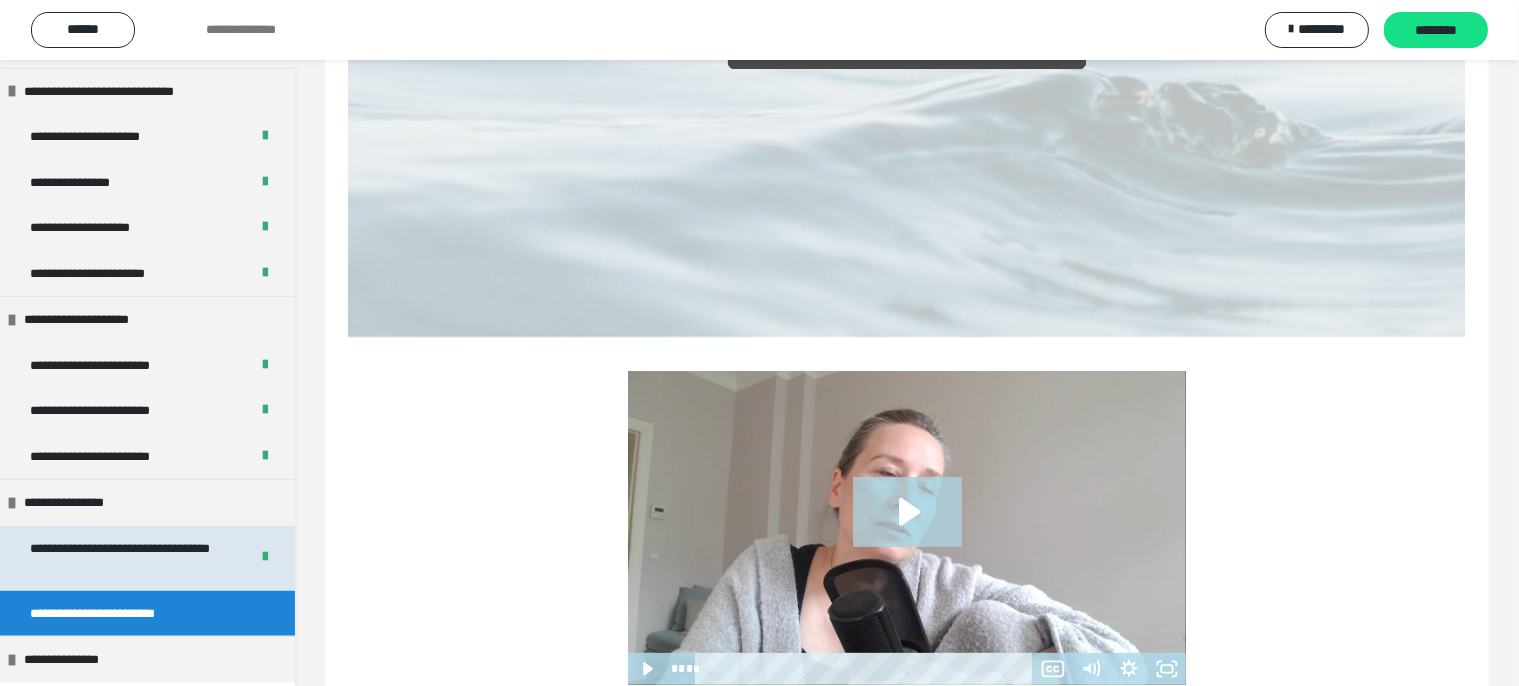 click on "**********" at bounding box center [123, 558] 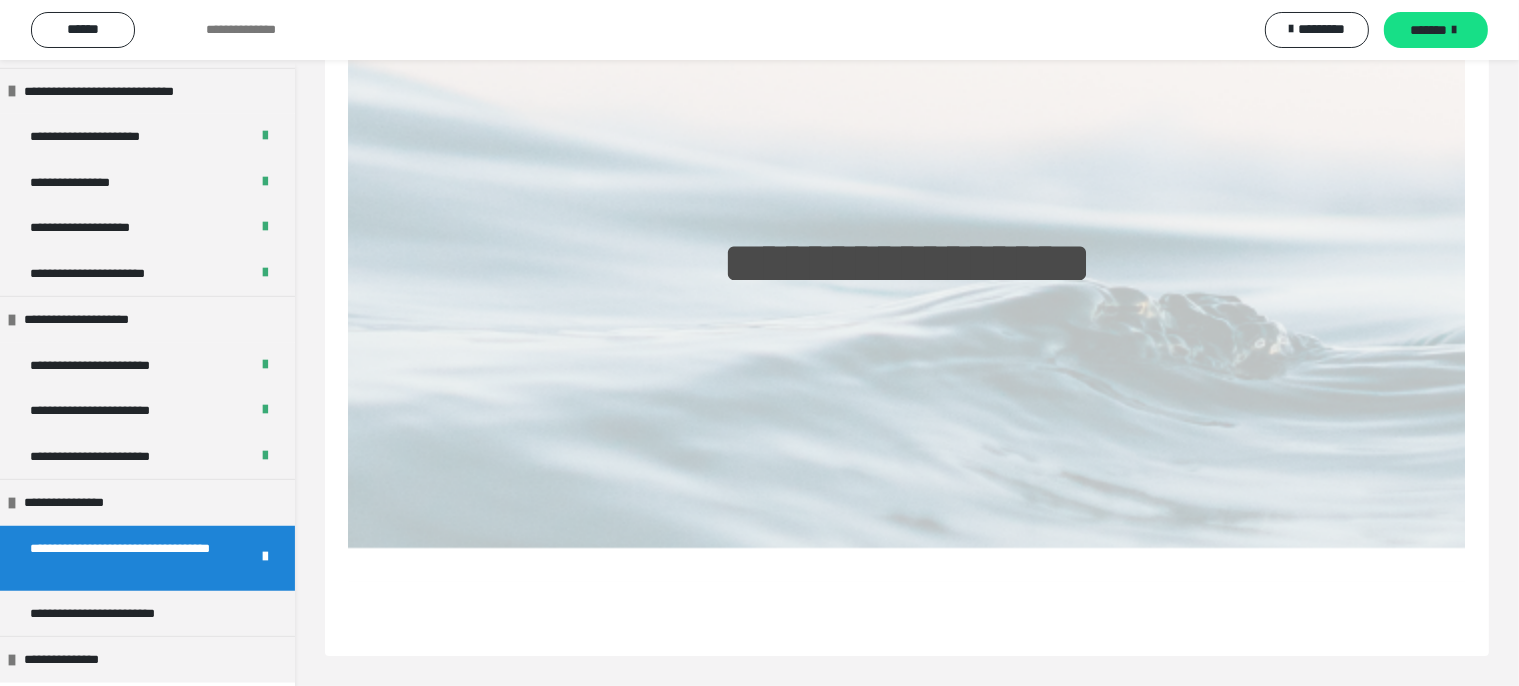 scroll, scrollTop: 159, scrollLeft: 0, axis: vertical 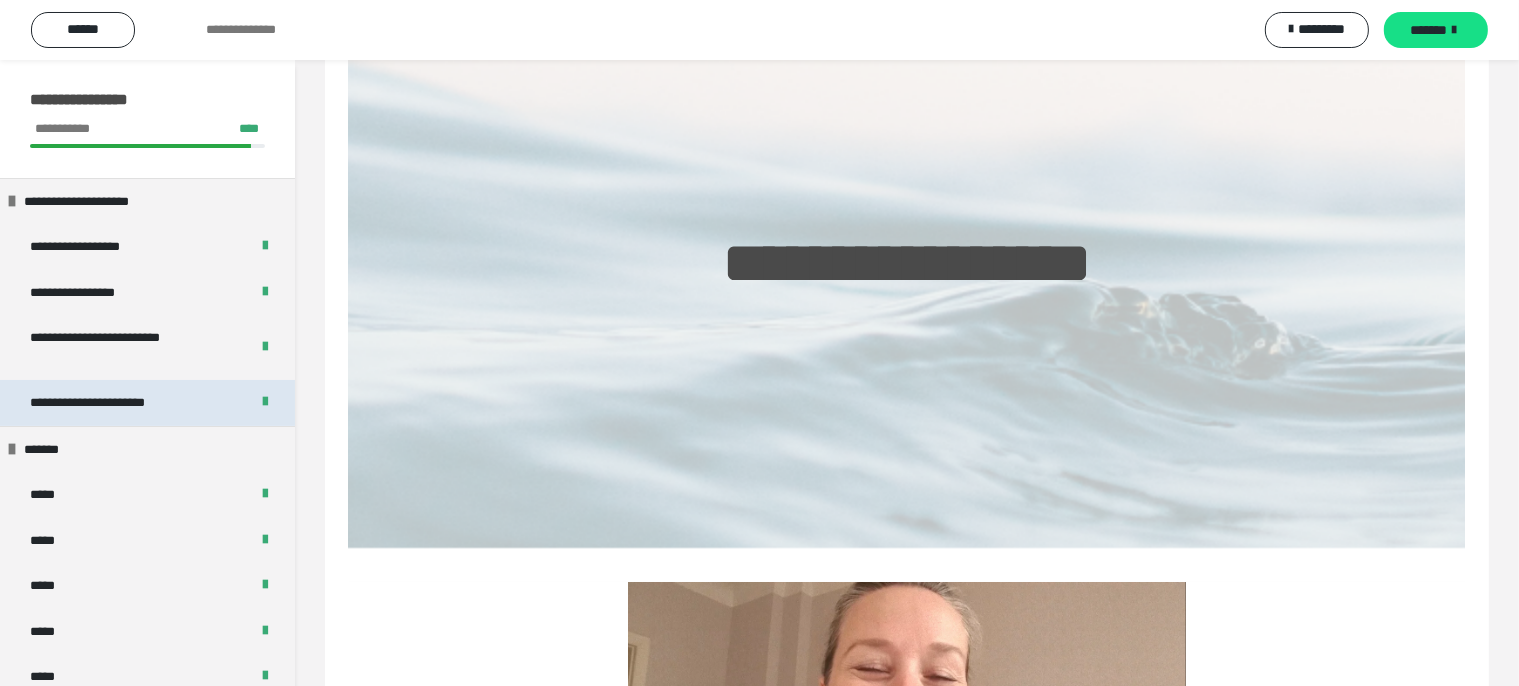 click on "**********" at bounding box center (110, 403) 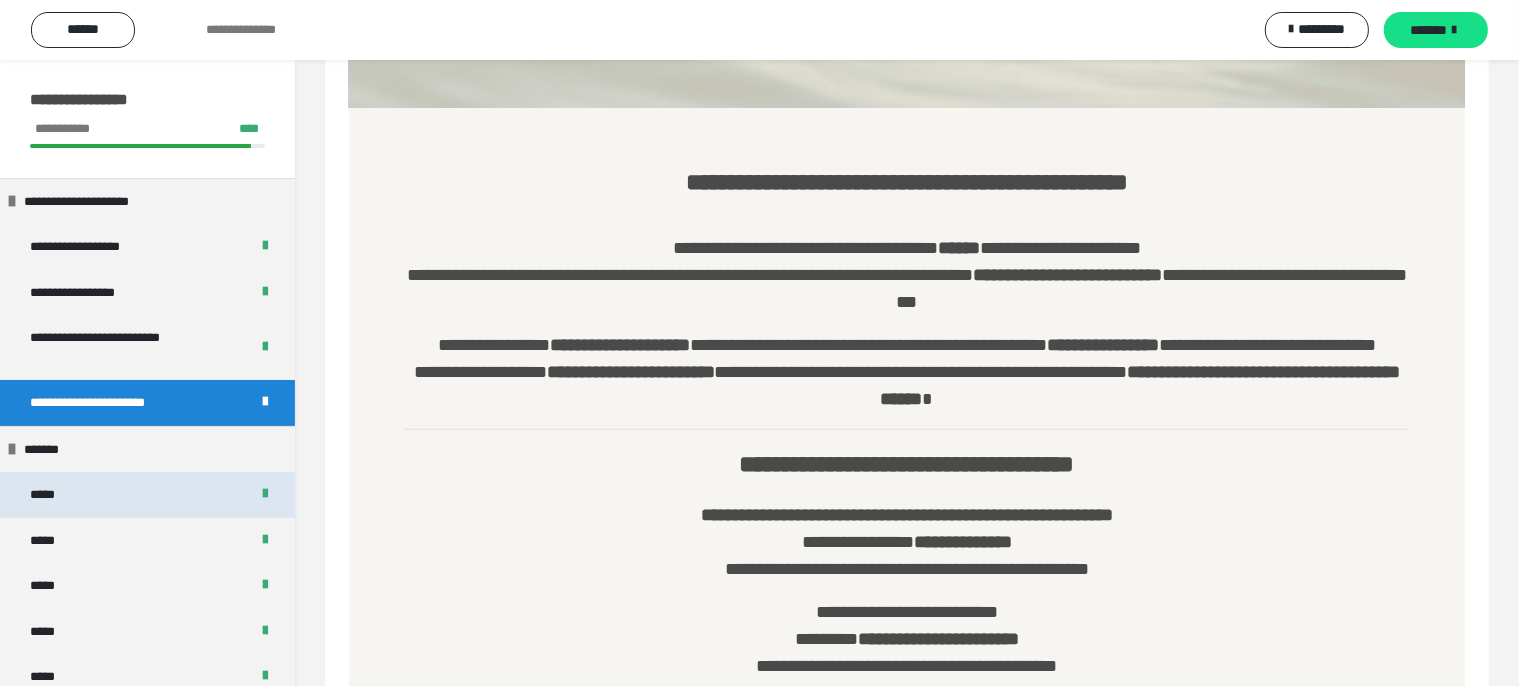 scroll, scrollTop: 1146, scrollLeft: 0, axis: vertical 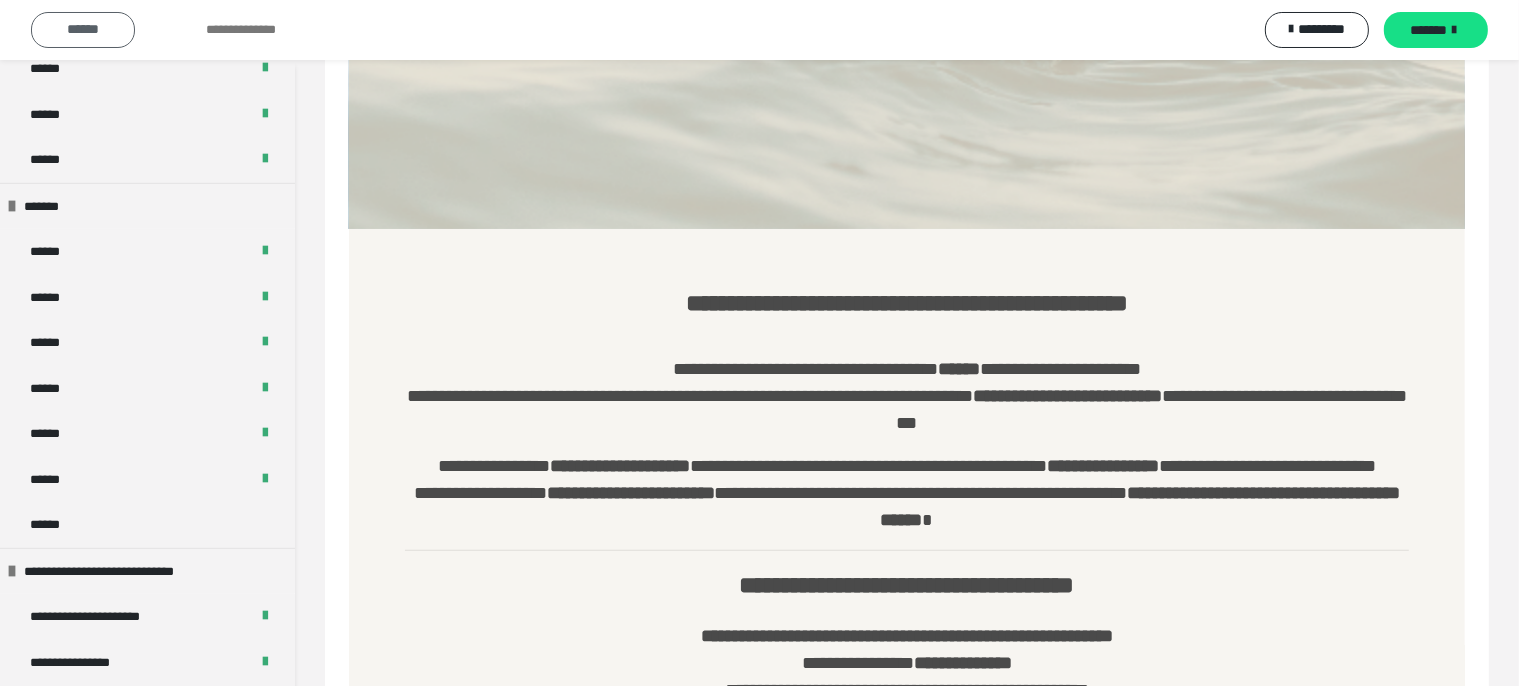 click on "******" at bounding box center (83, 29) 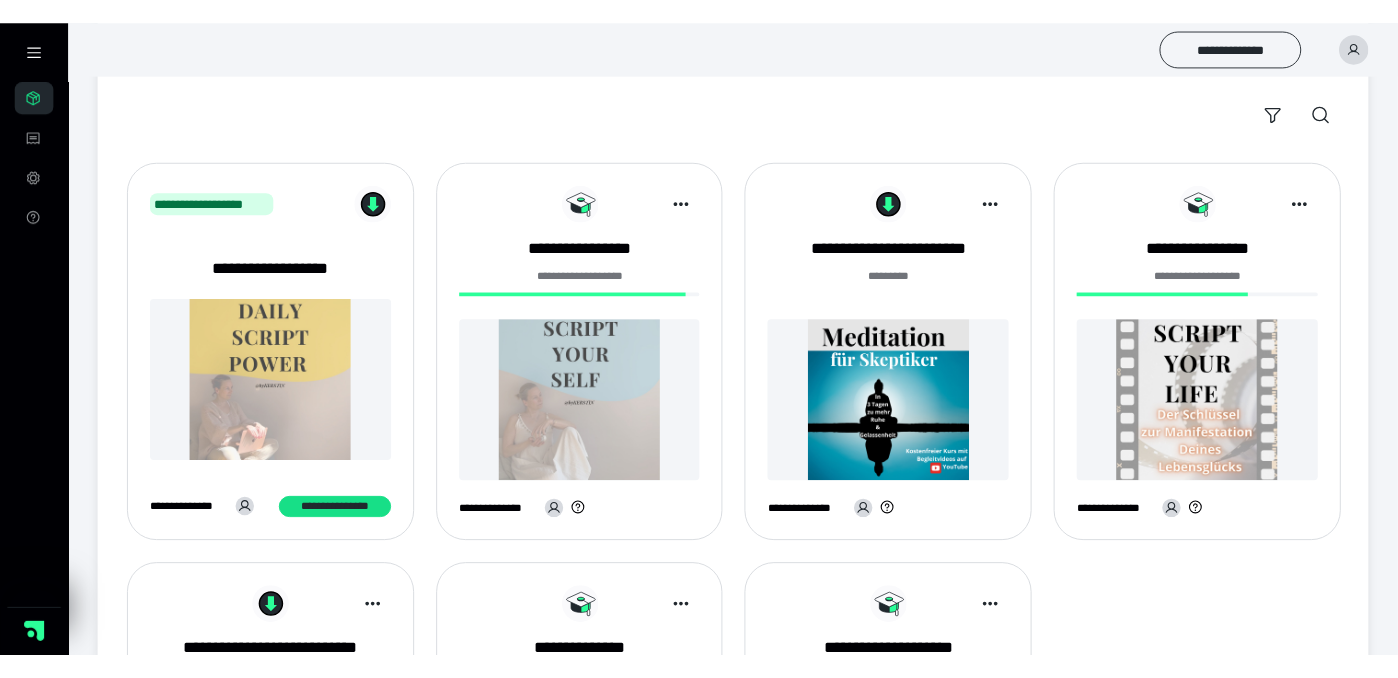 scroll, scrollTop: 316, scrollLeft: 0, axis: vertical 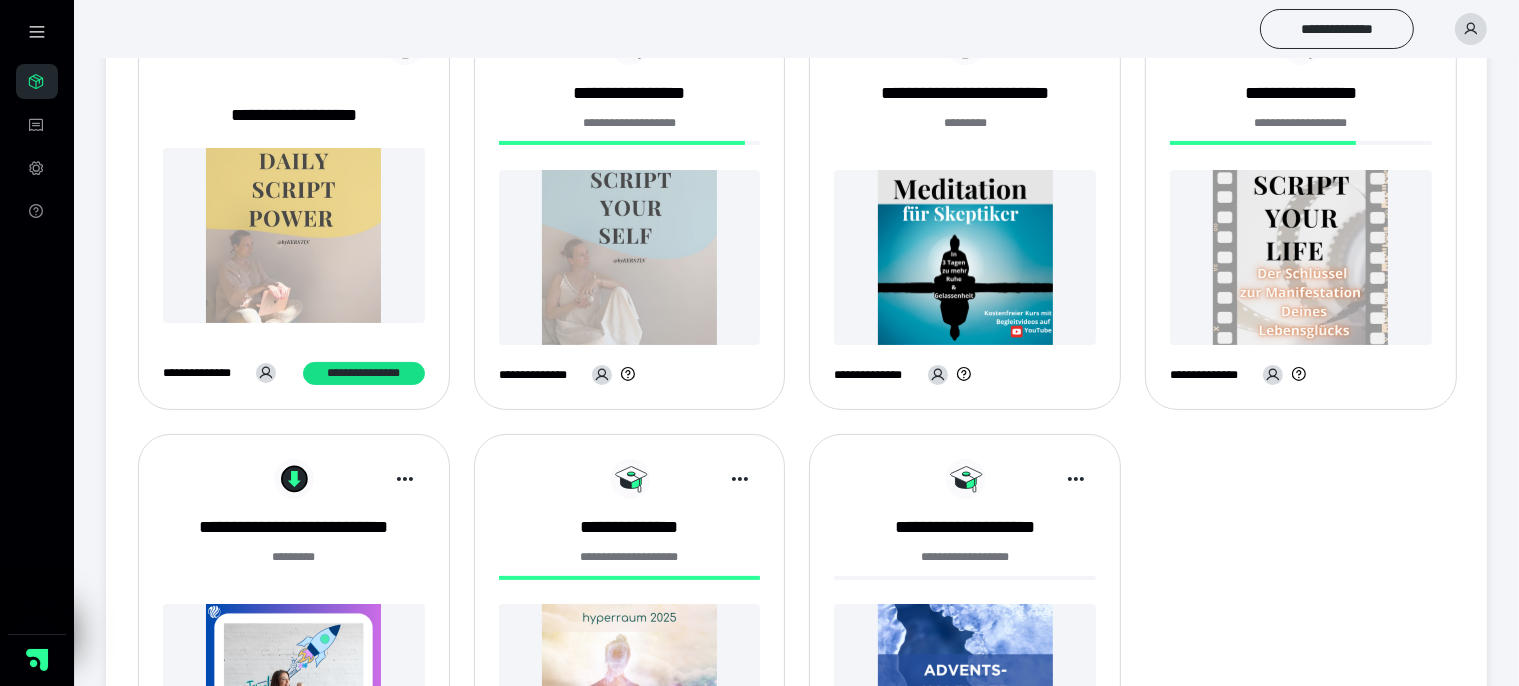 click at bounding box center [294, 235] 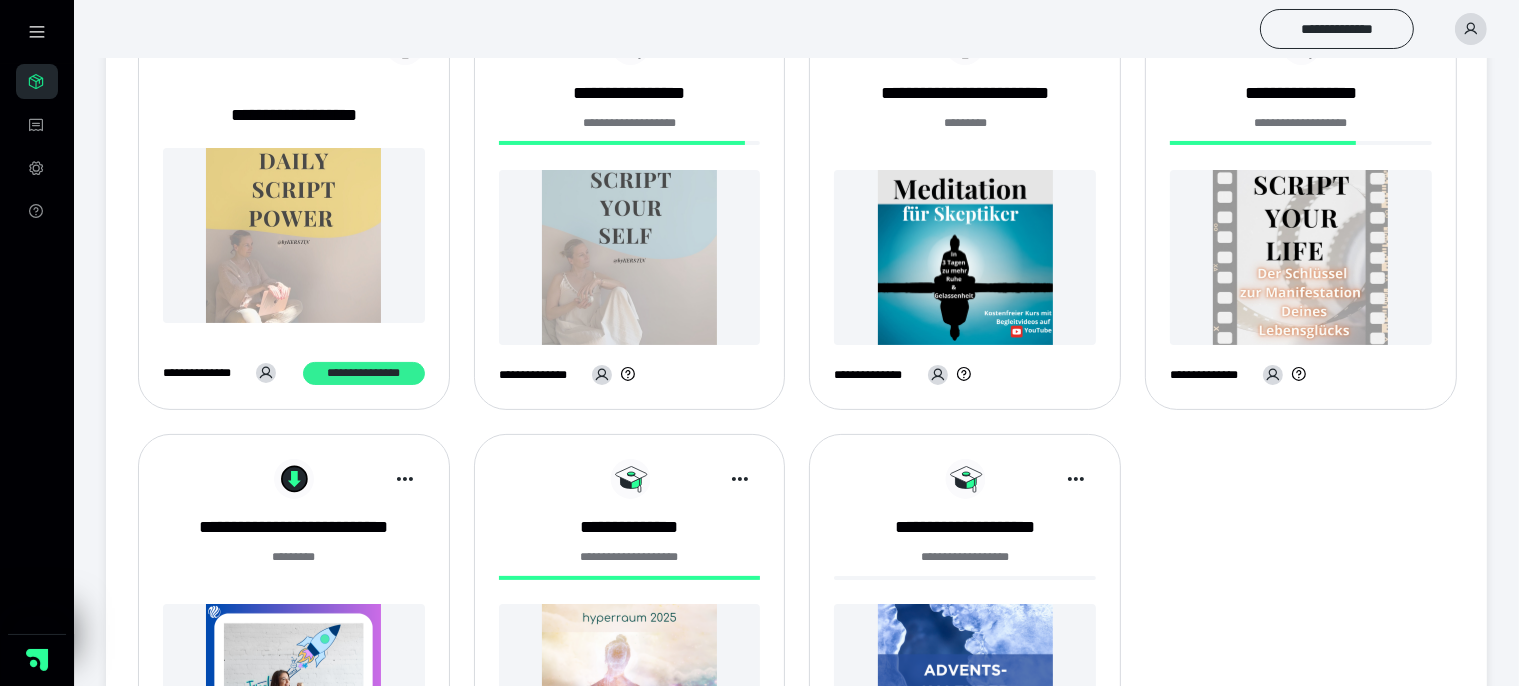 click on "**********" at bounding box center (363, 374) 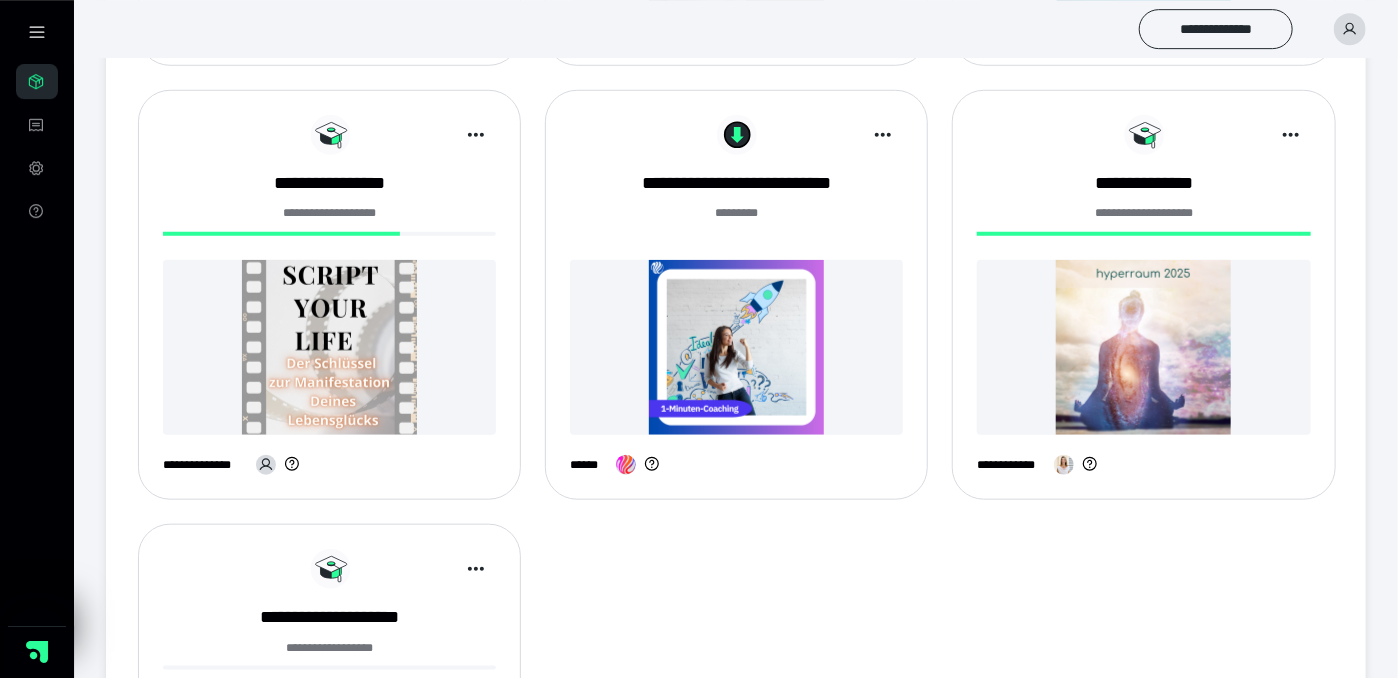 scroll, scrollTop: 739, scrollLeft: 0, axis: vertical 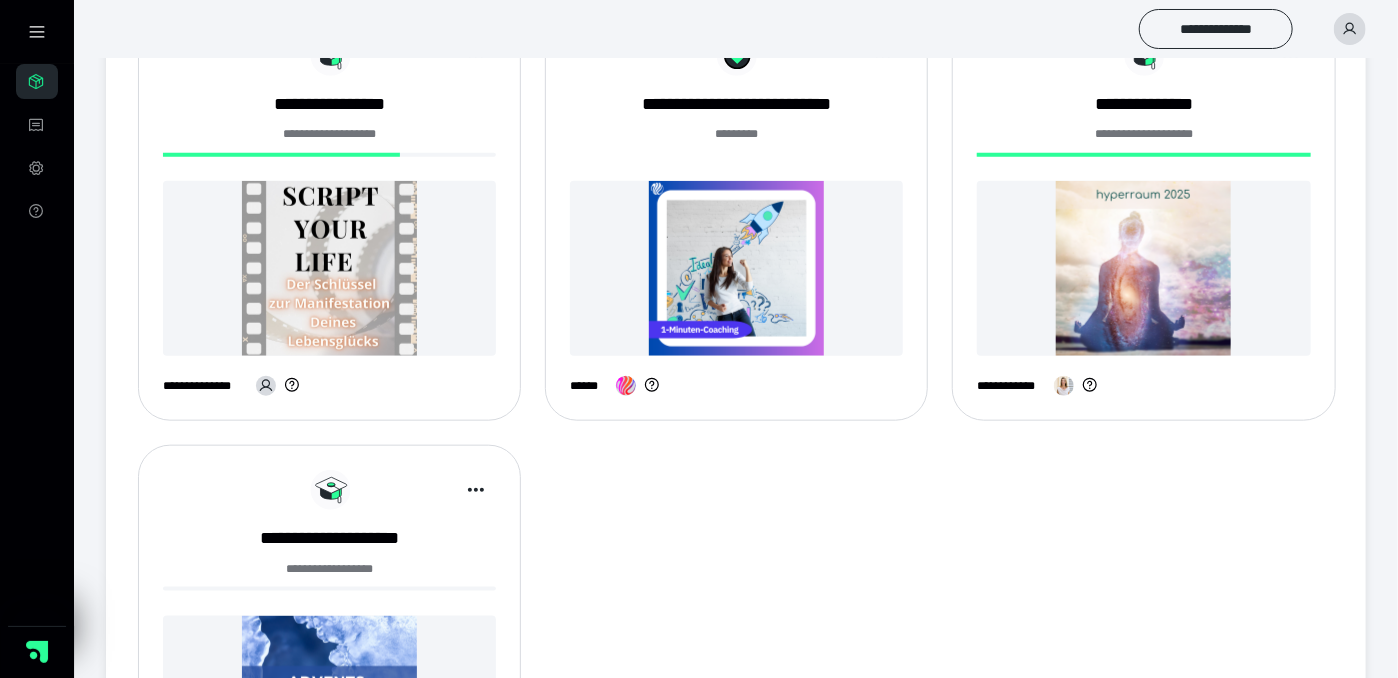 click at bounding box center [329, 268] 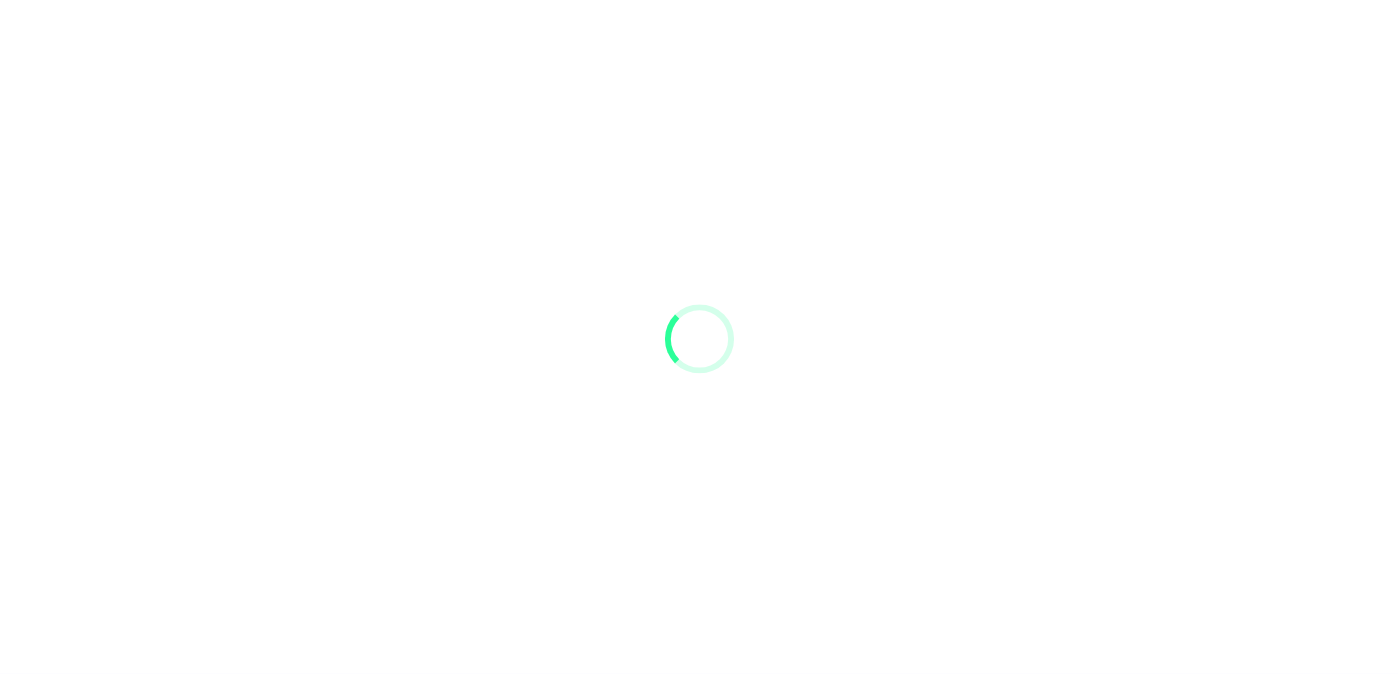 scroll, scrollTop: 0, scrollLeft: 0, axis: both 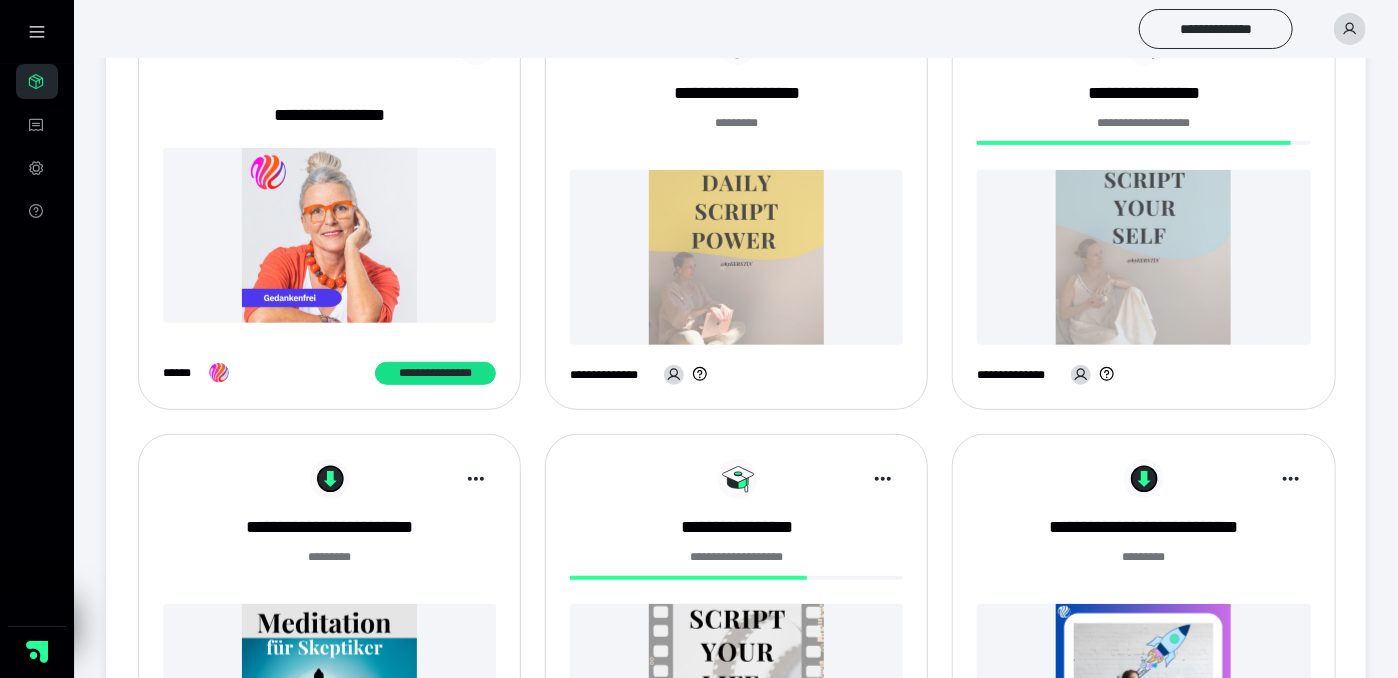 click on "**********" at bounding box center (736, 639) 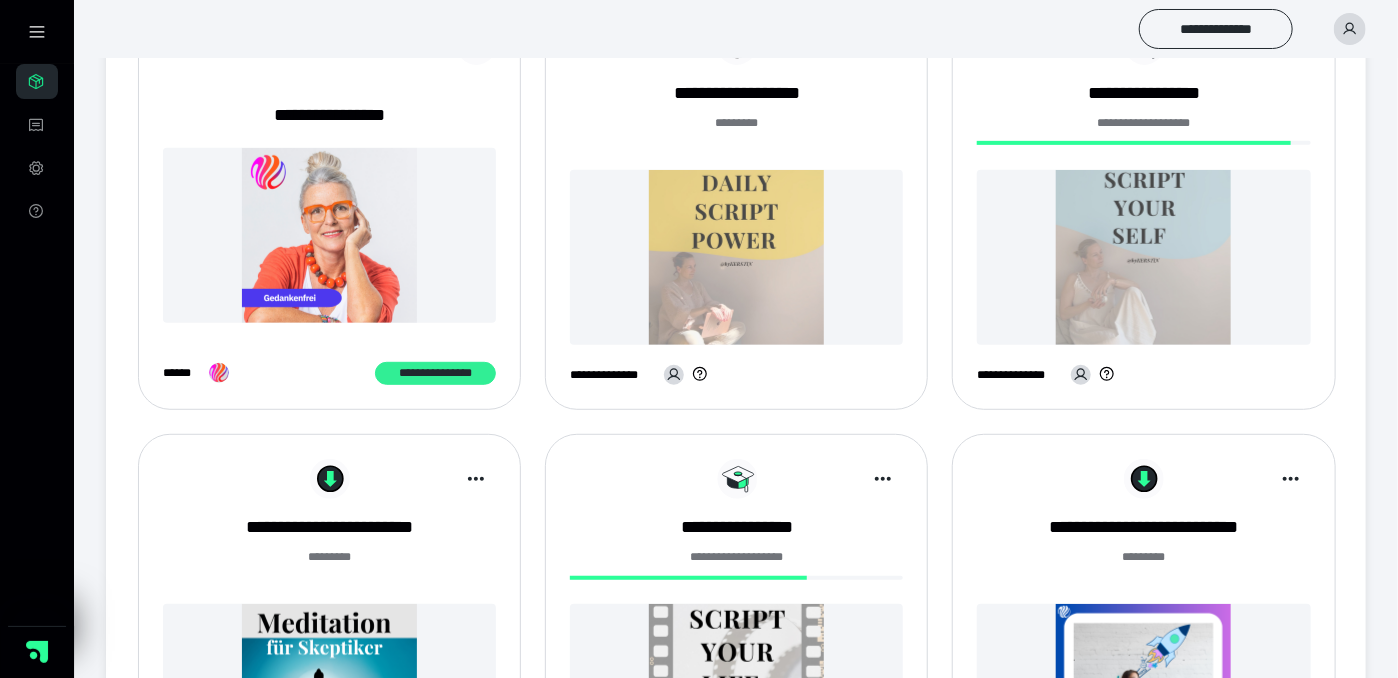 click on "**********" at bounding box center [435, 374] 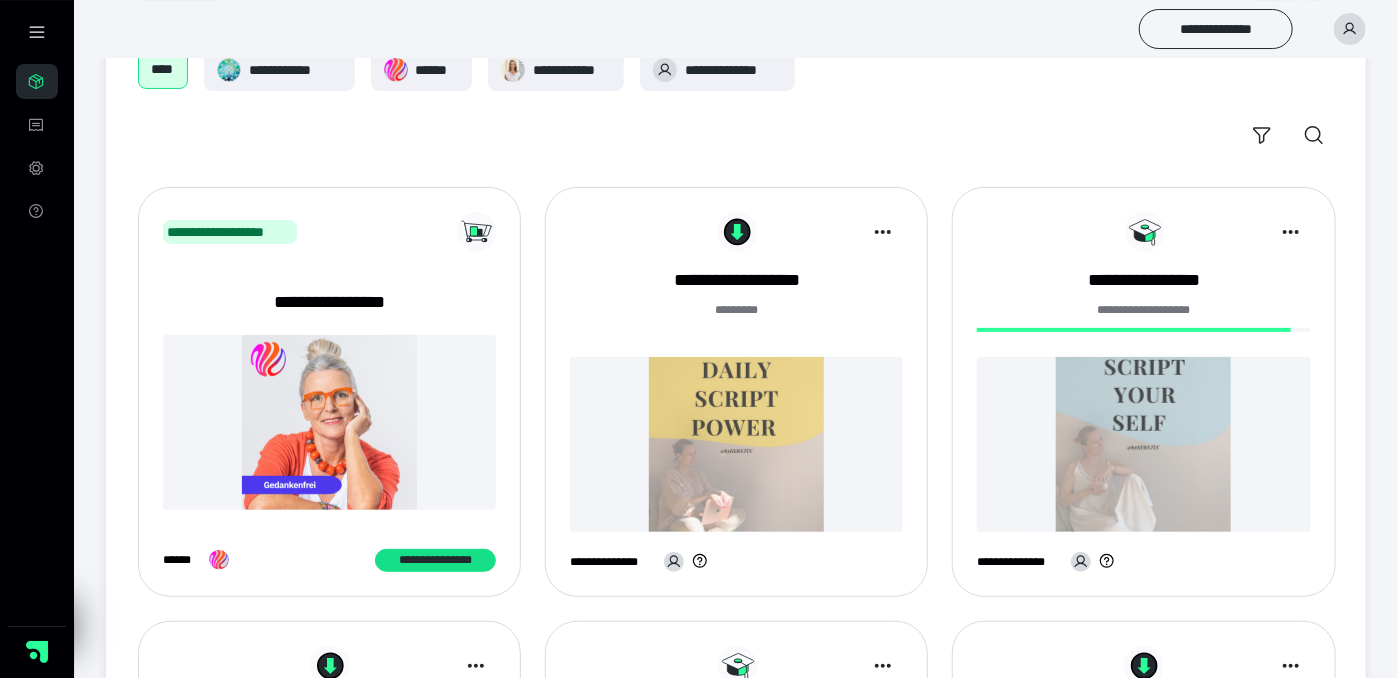 scroll, scrollTop: 105, scrollLeft: 0, axis: vertical 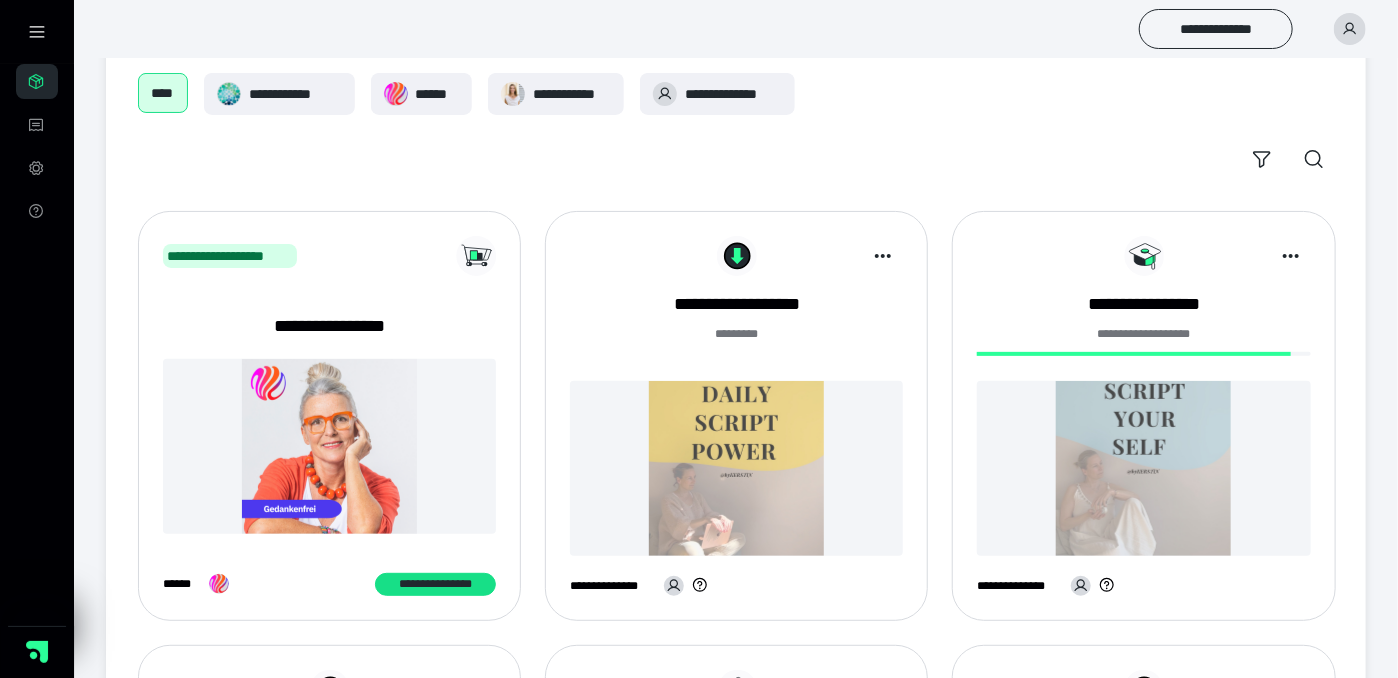 click on "**********" at bounding box center (736, 416) 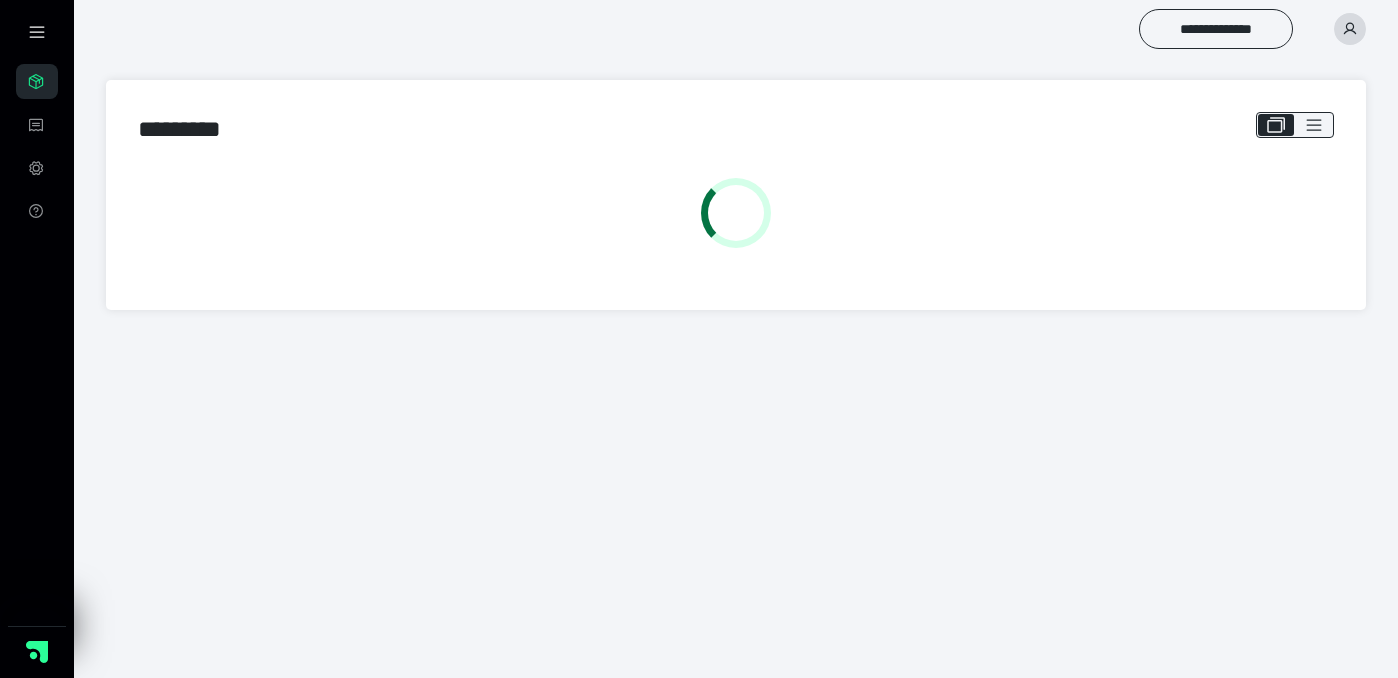 scroll, scrollTop: 0, scrollLeft: 0, axis: both 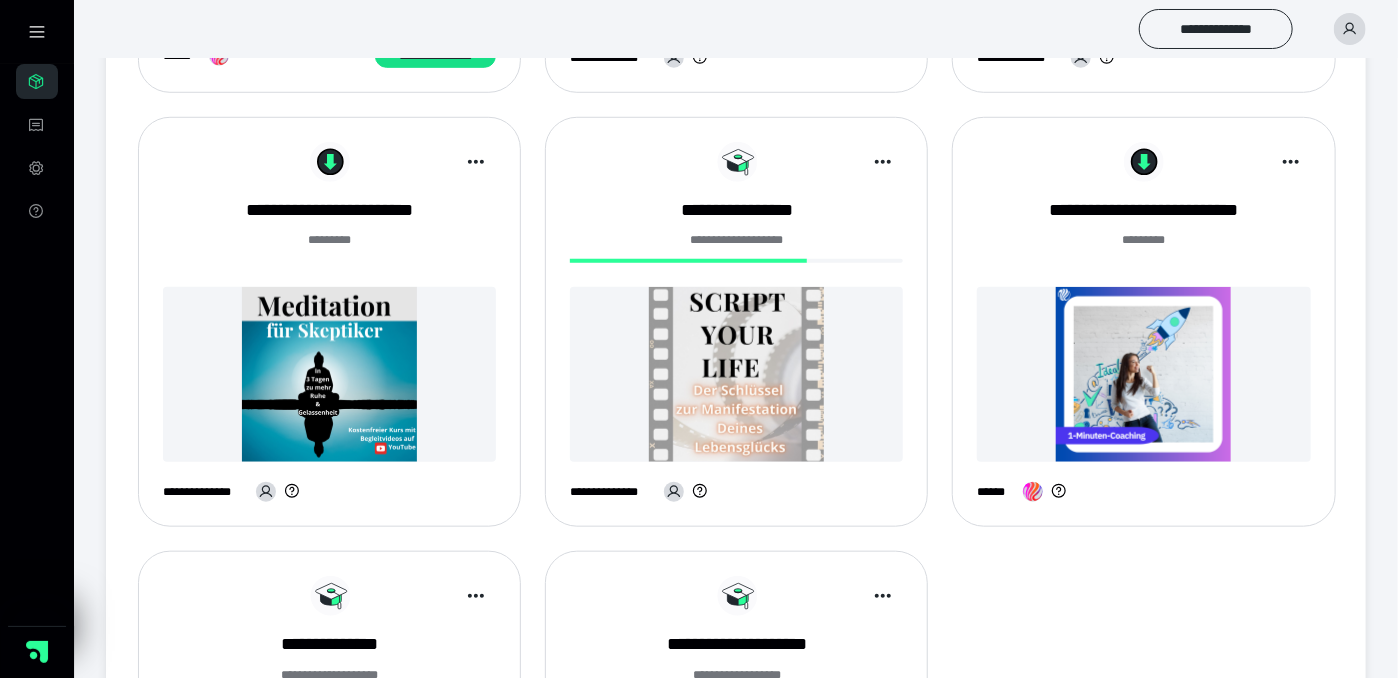 click at bounding box center (1143, 374) 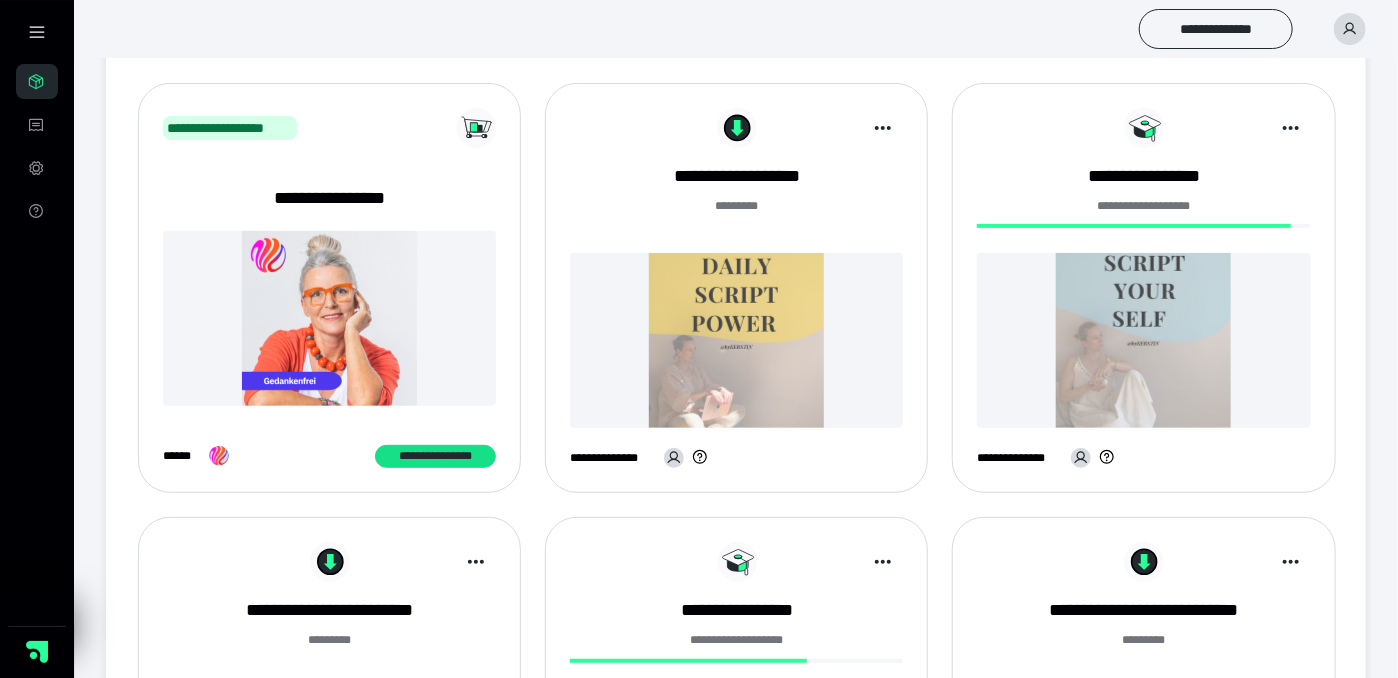 scroll, scrollTop: 316, scrollLeft: 0, axis: vertical 